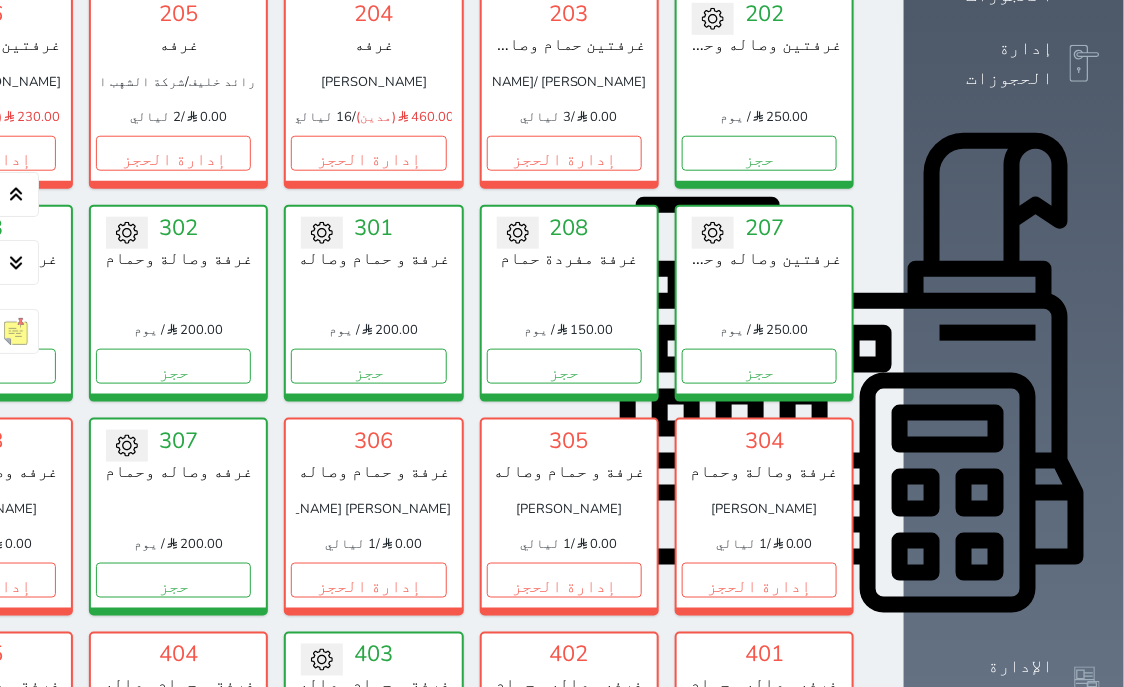 scroll, scrollTop: 281, scrollLeft: 0, axis: vertical 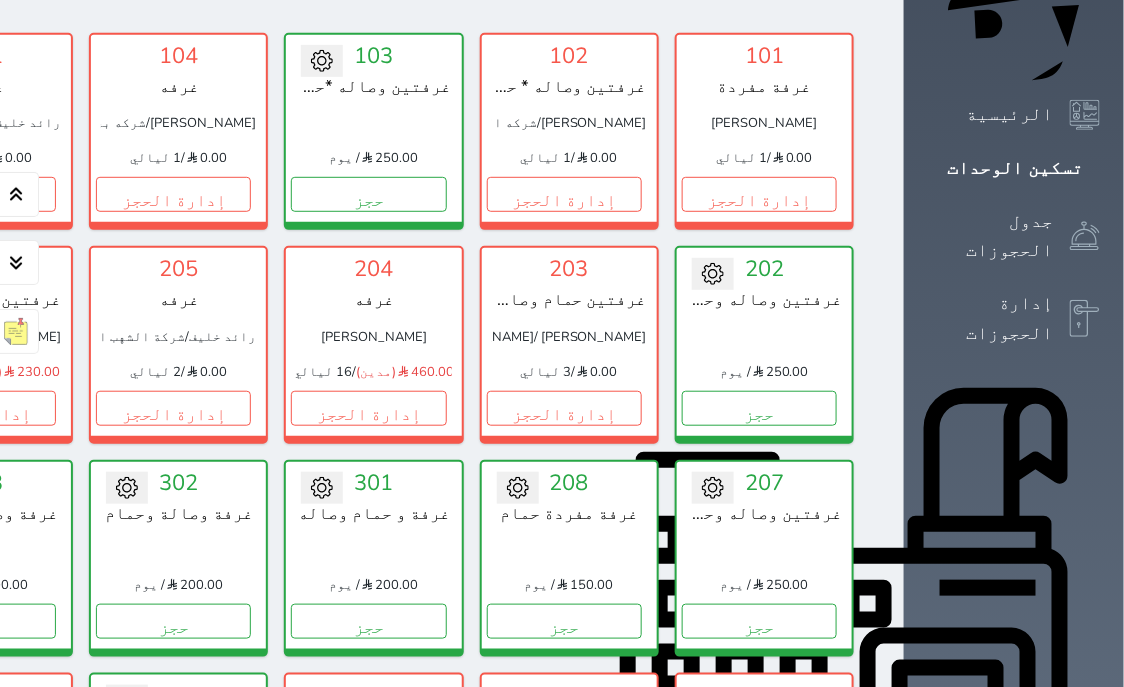 click on "تحويل لتحت الصيانة
تحويل لتحت التنظيف
208   غرفة مفردة حمام
150.00
/ يوم       حجز" at bounding box center [569, 558] 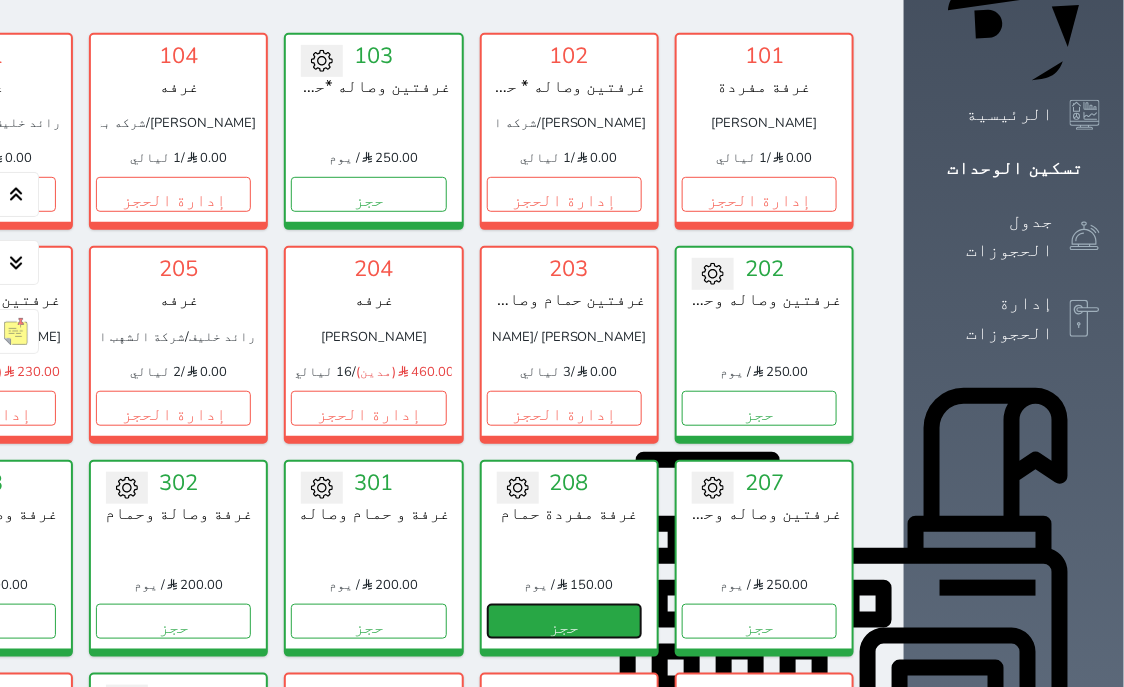 click on "حجز" at bounding box center [564, 621] 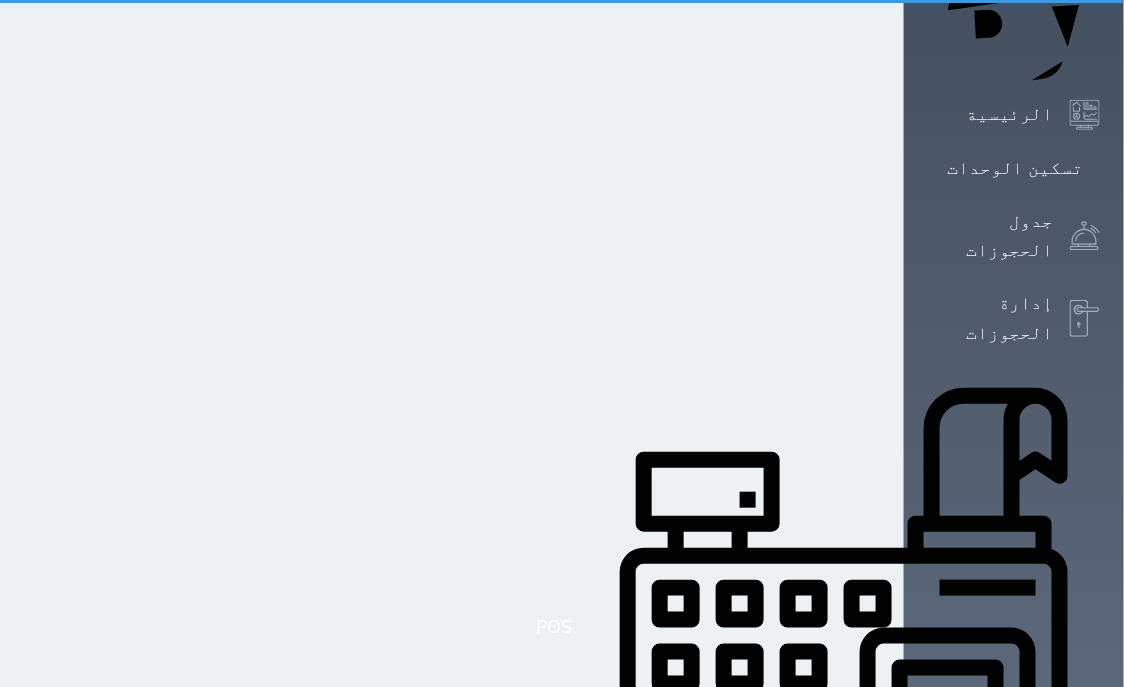 scroll, scrollTop: 120, scrollLeft: 0, axis: vertical 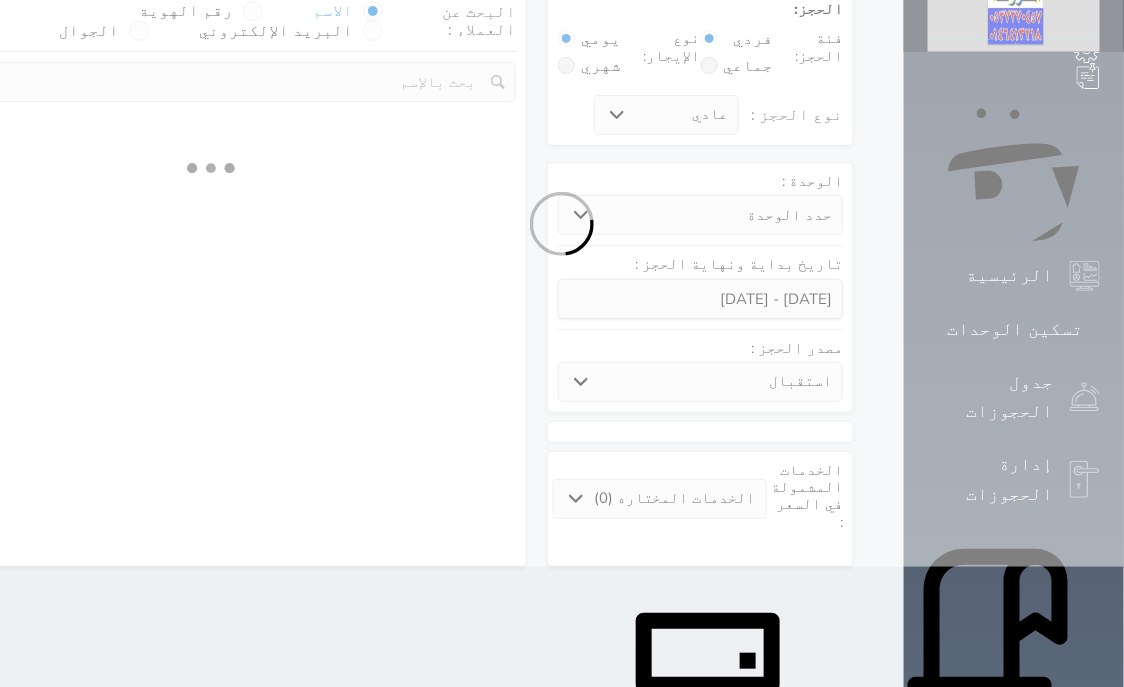select 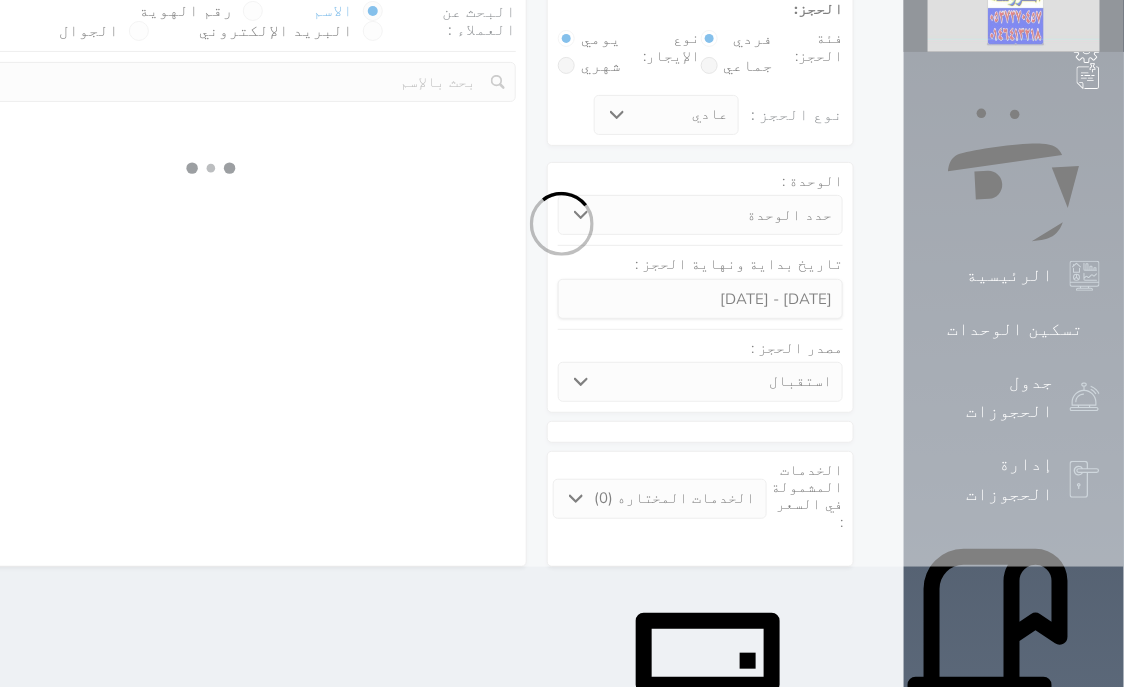 select on "3413" 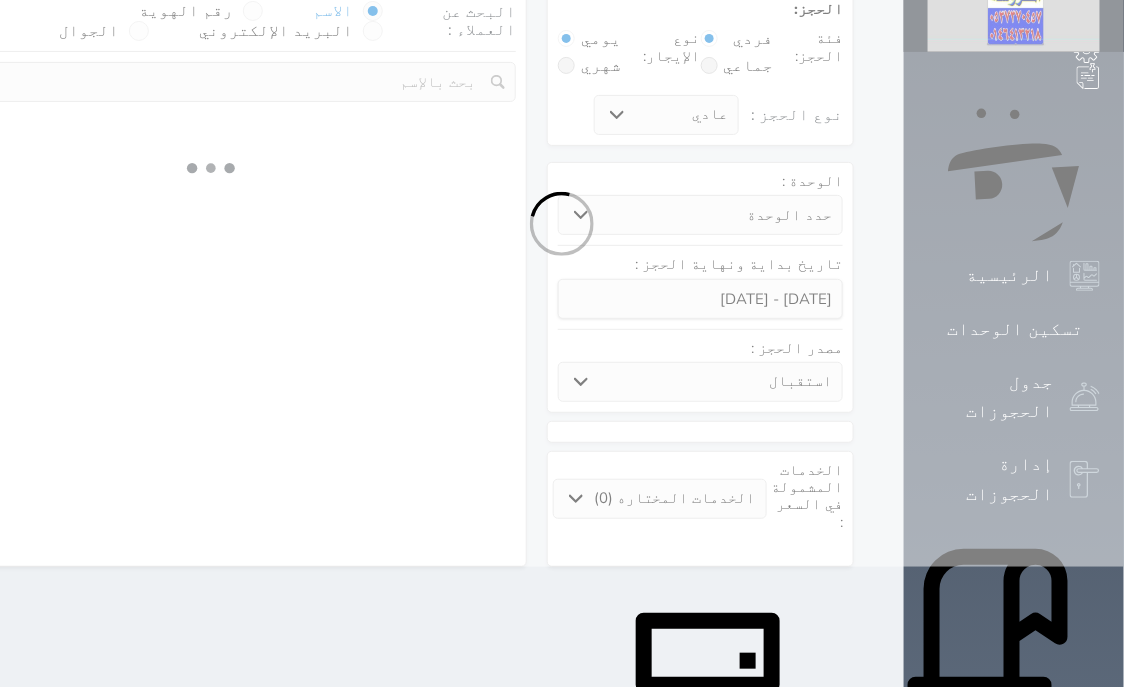 scroll, scrollTop: 0, scrollLeft: 0, axis: both 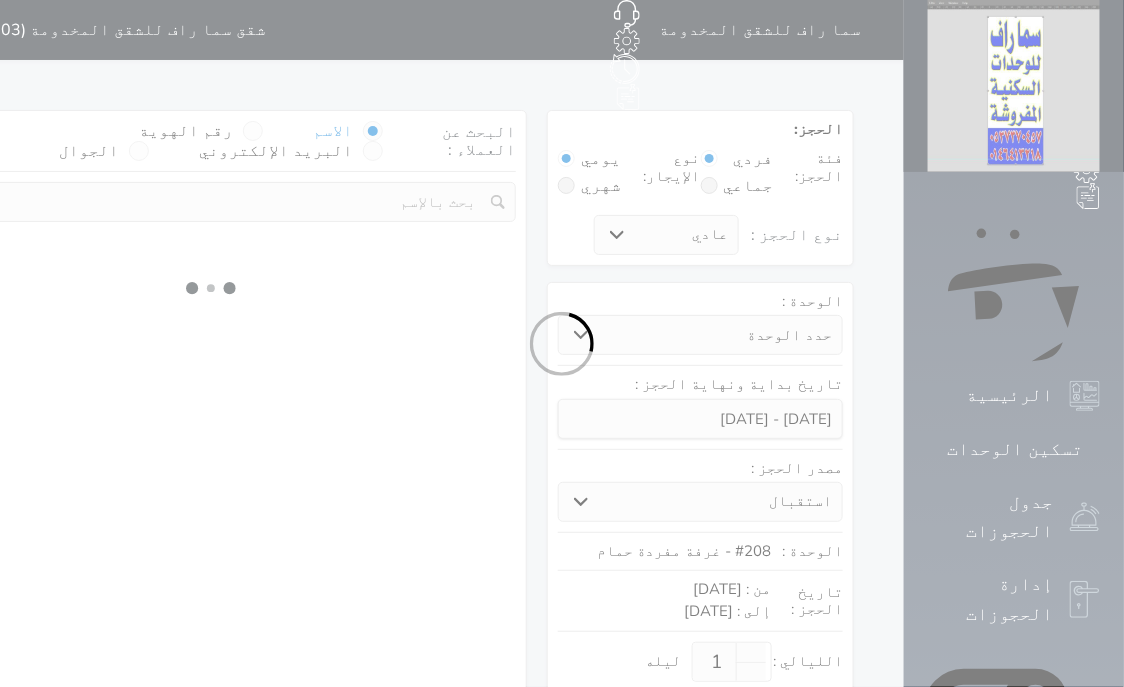 select 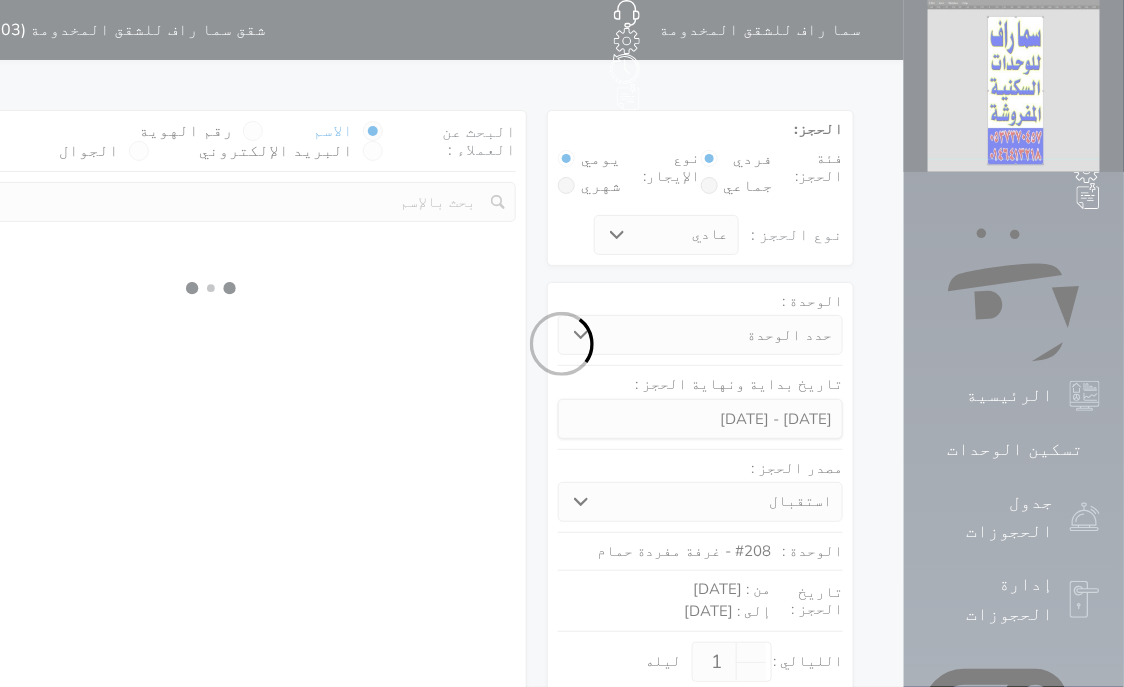 select on "1" 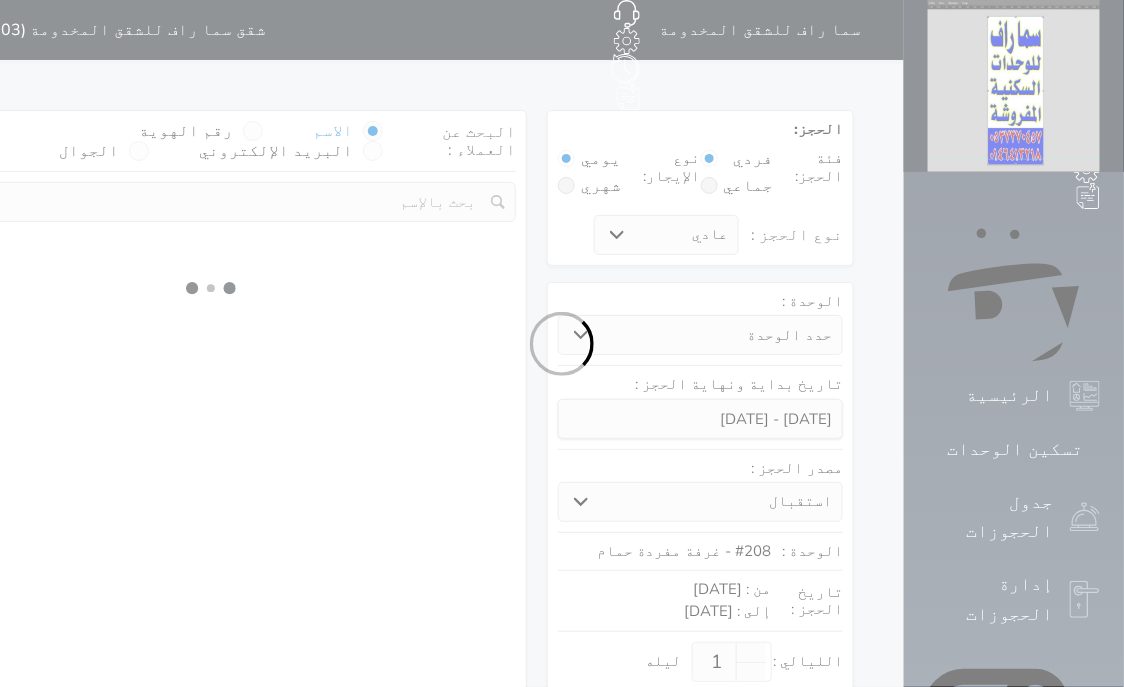 select on "113" 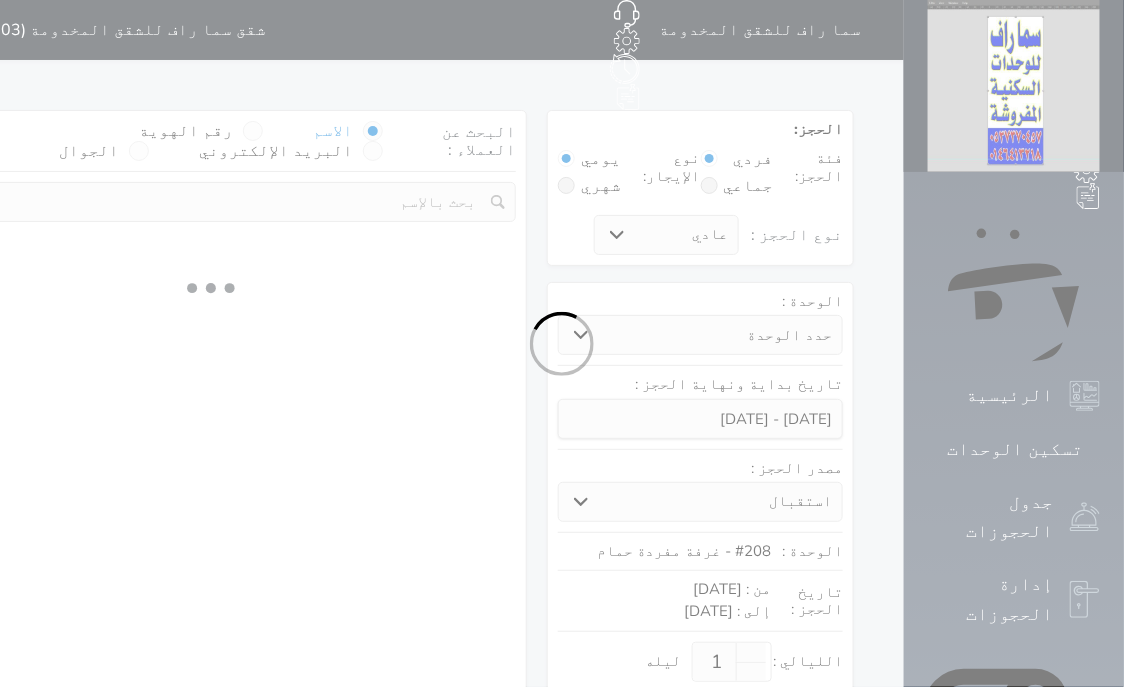 select on "1" 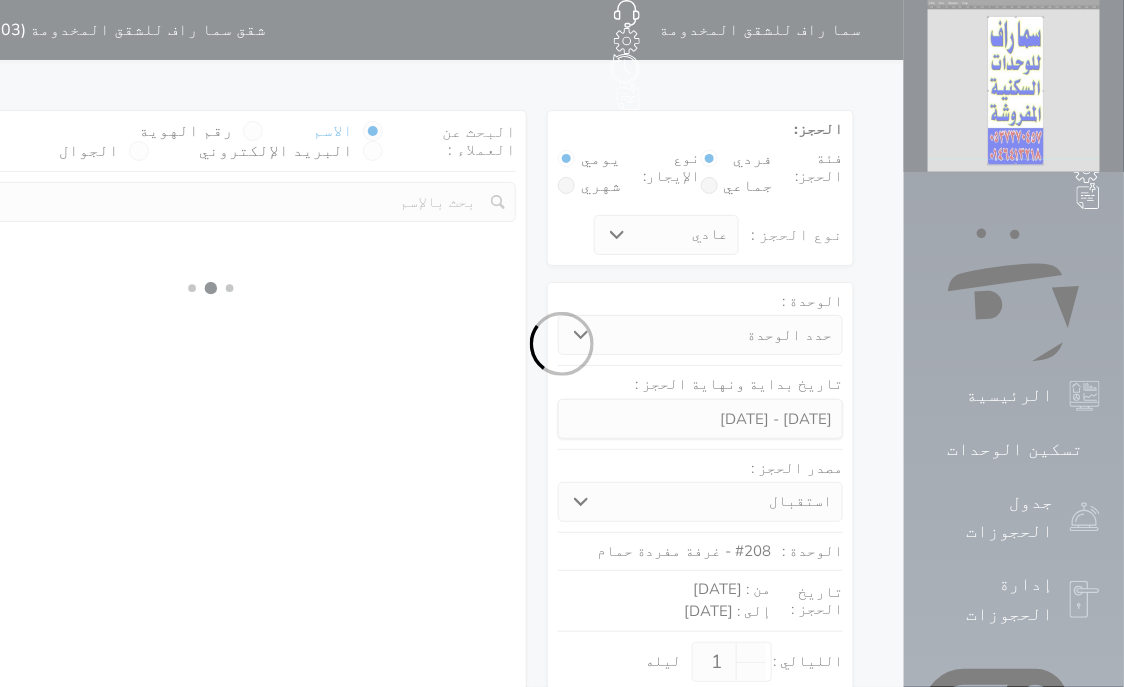 select 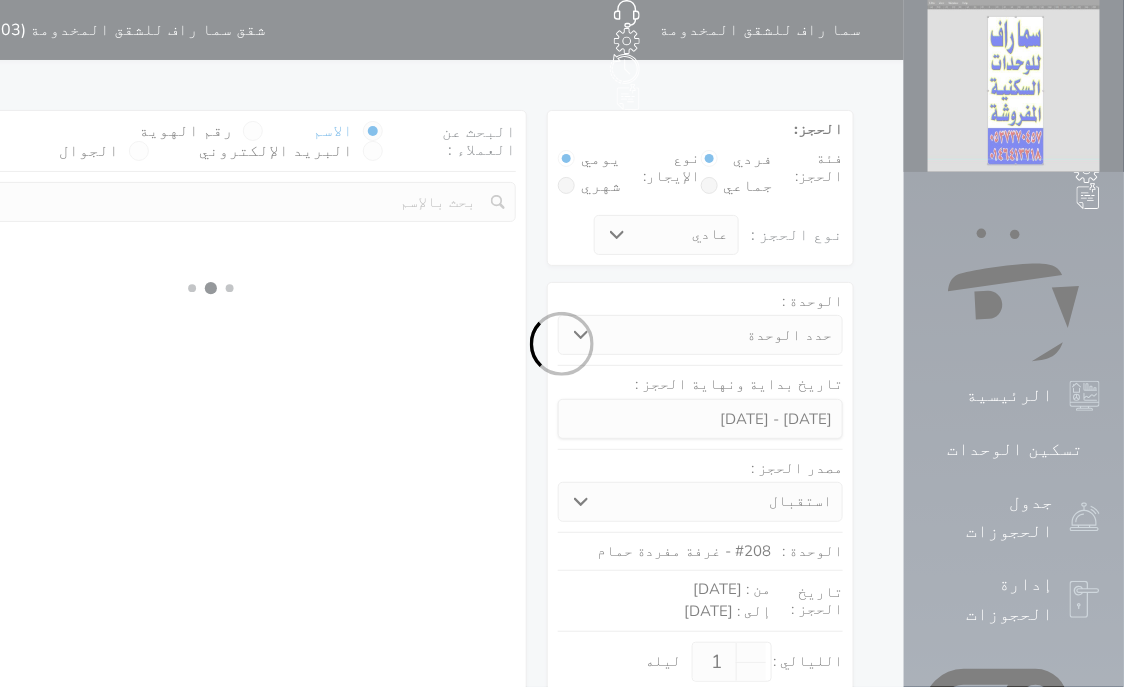 select on "7" 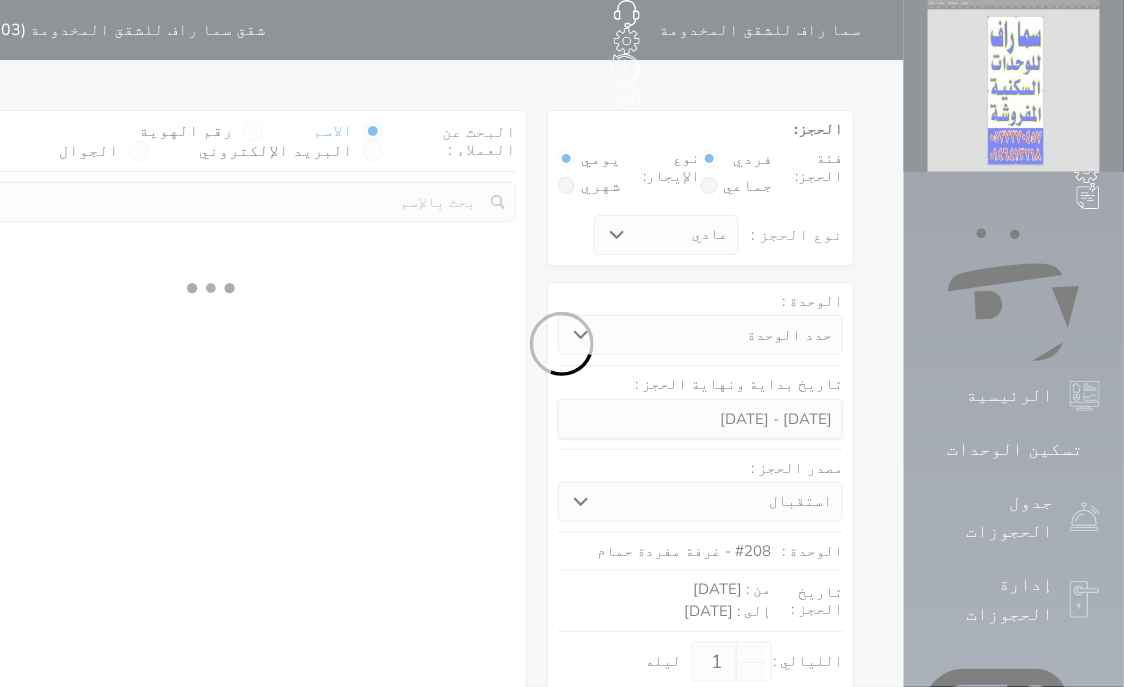 select 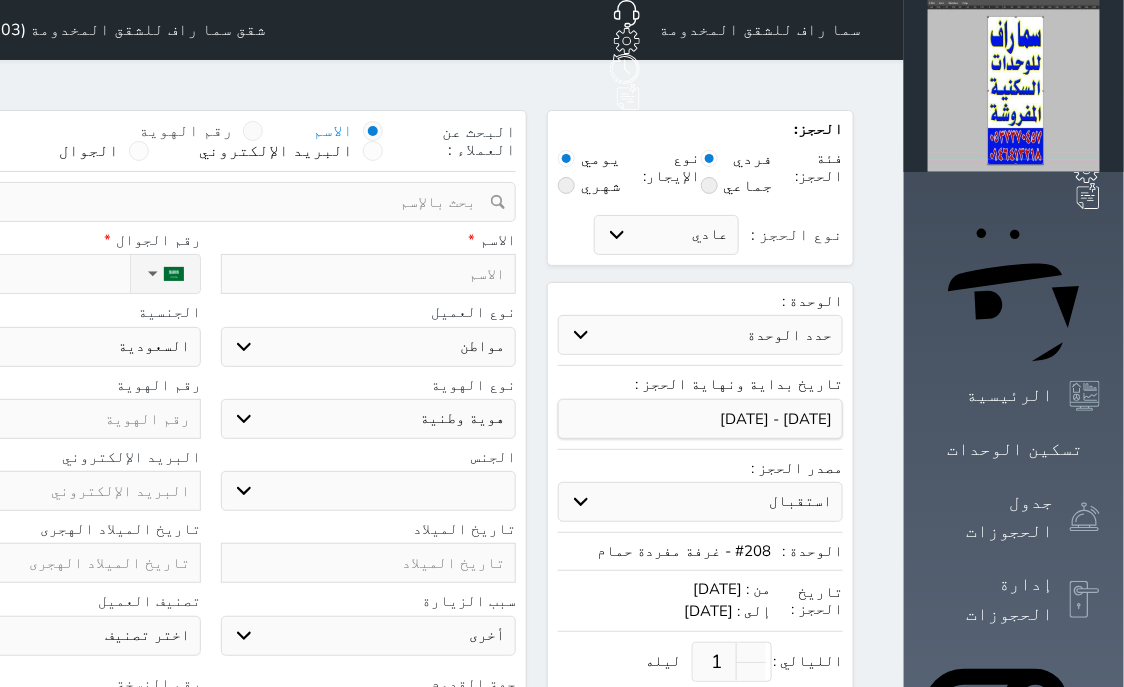 select 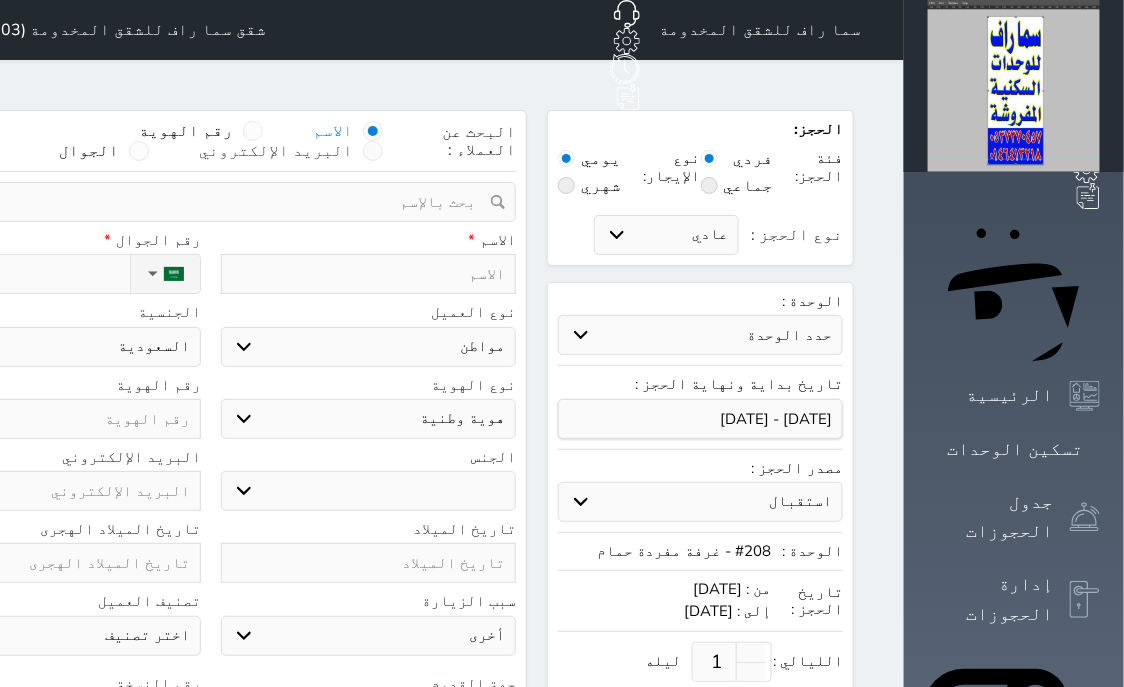 select 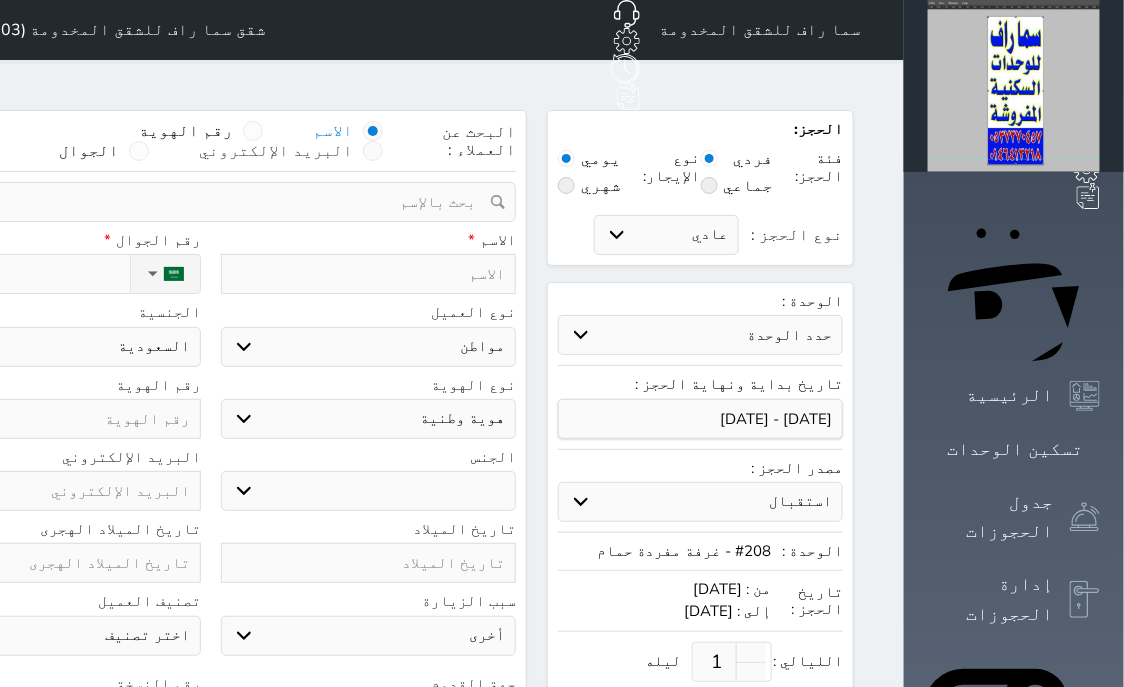 select 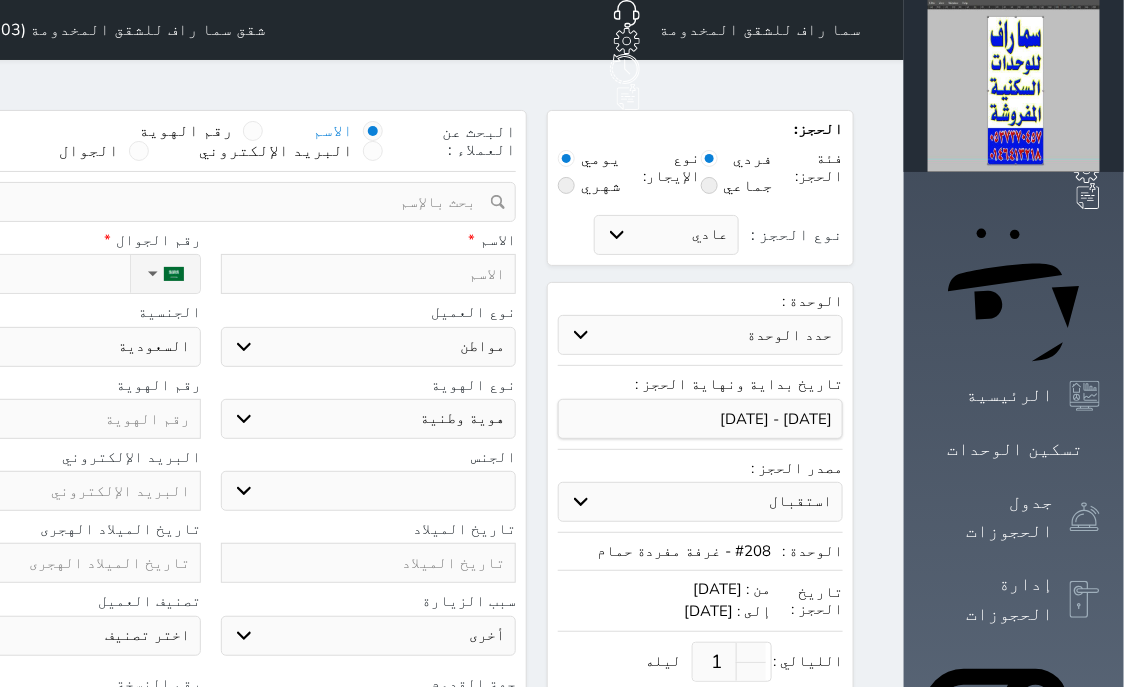 select 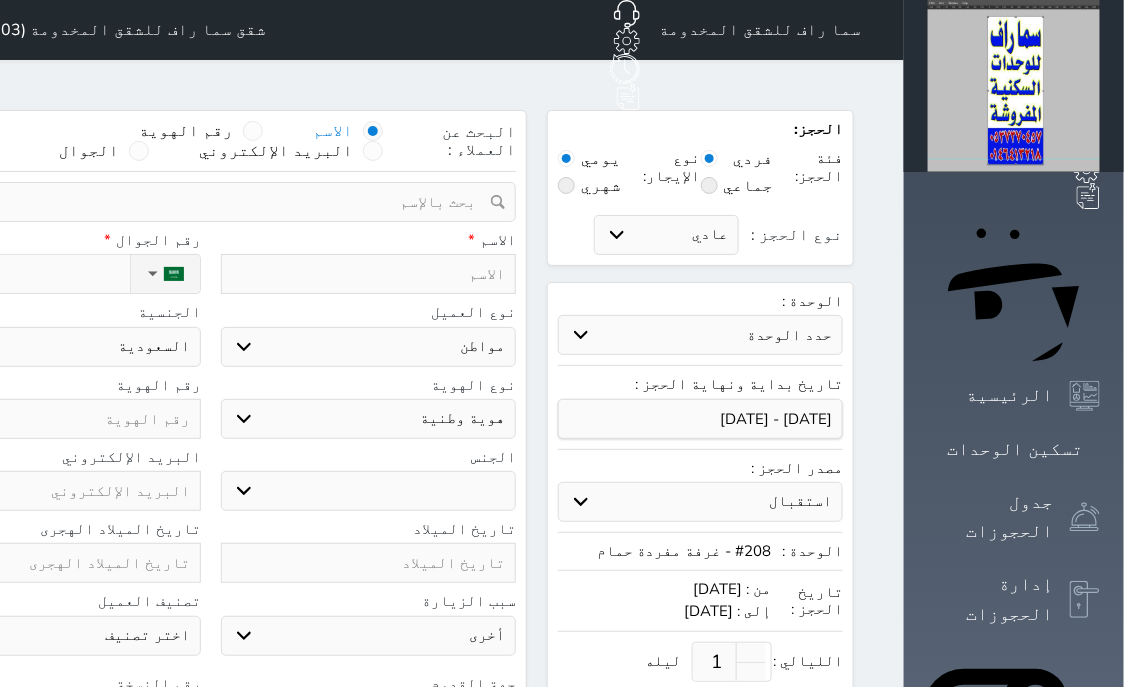 select 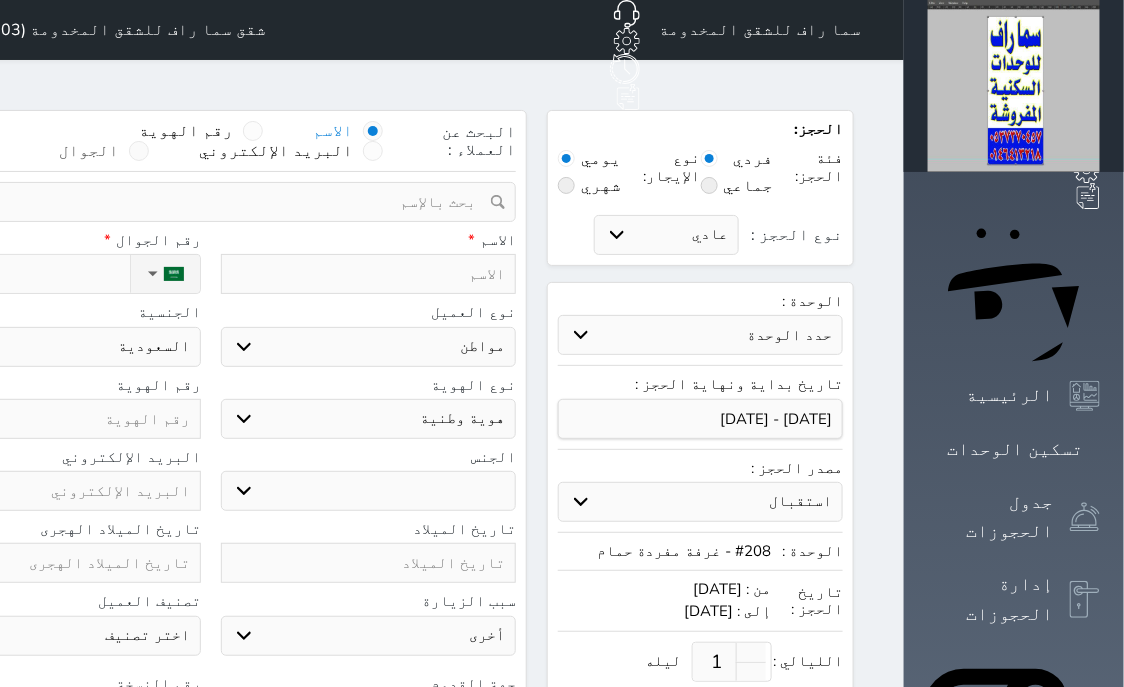 click at bounding box center [139, 151] 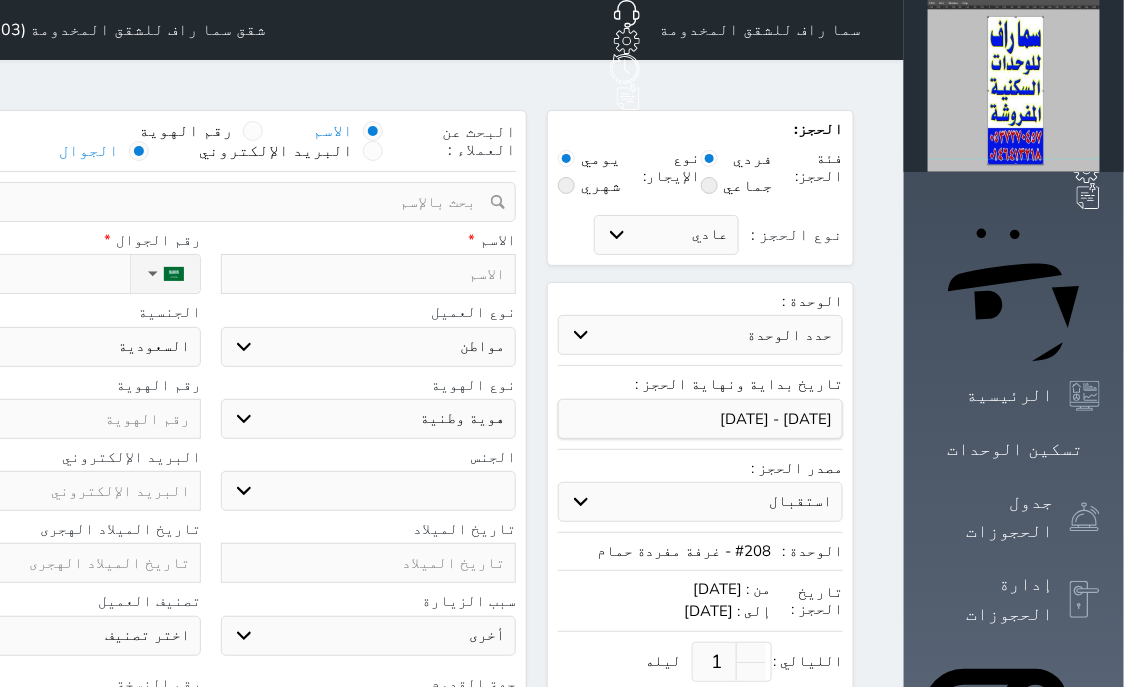 select 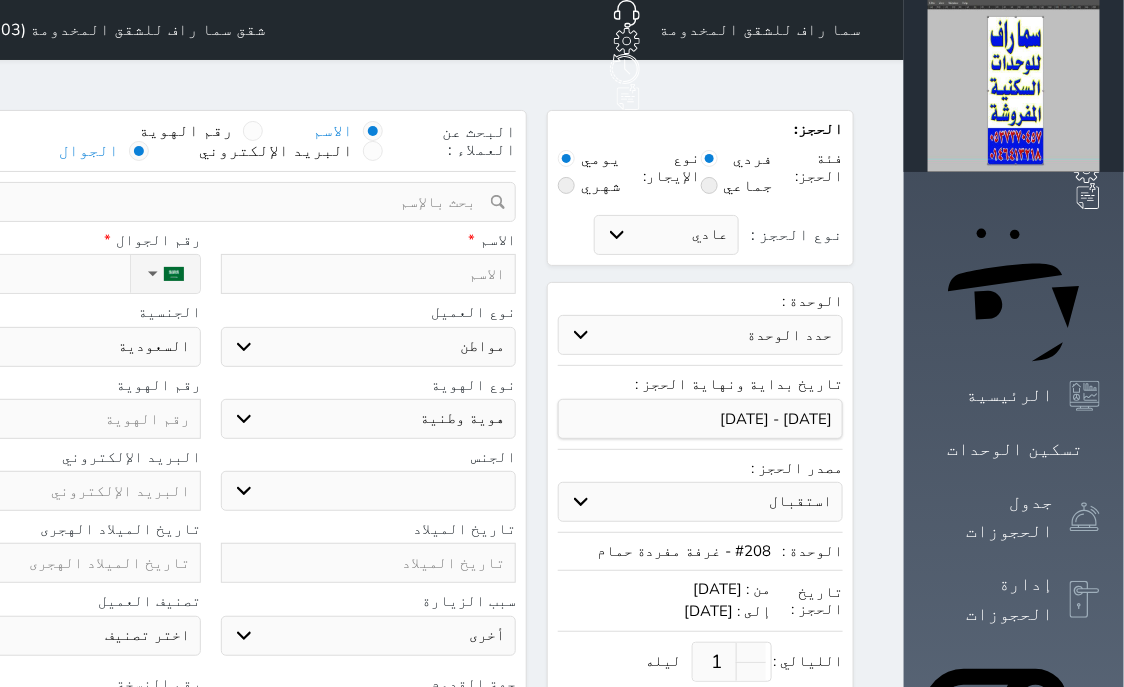 select 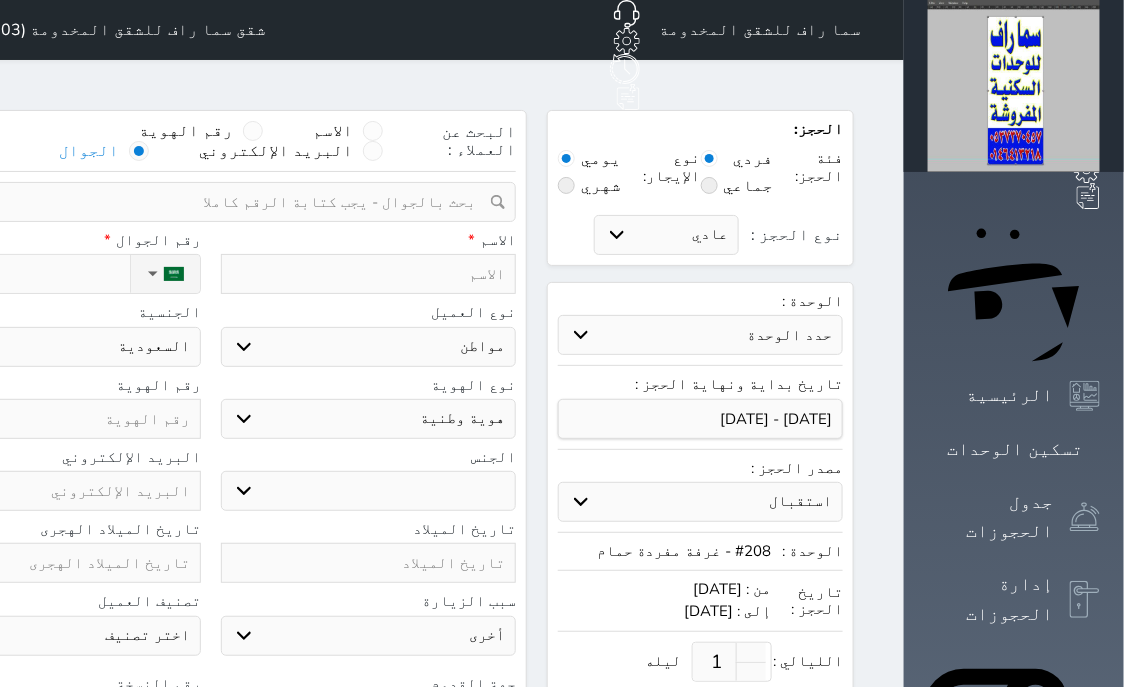 click at bounding box center [203, 202] 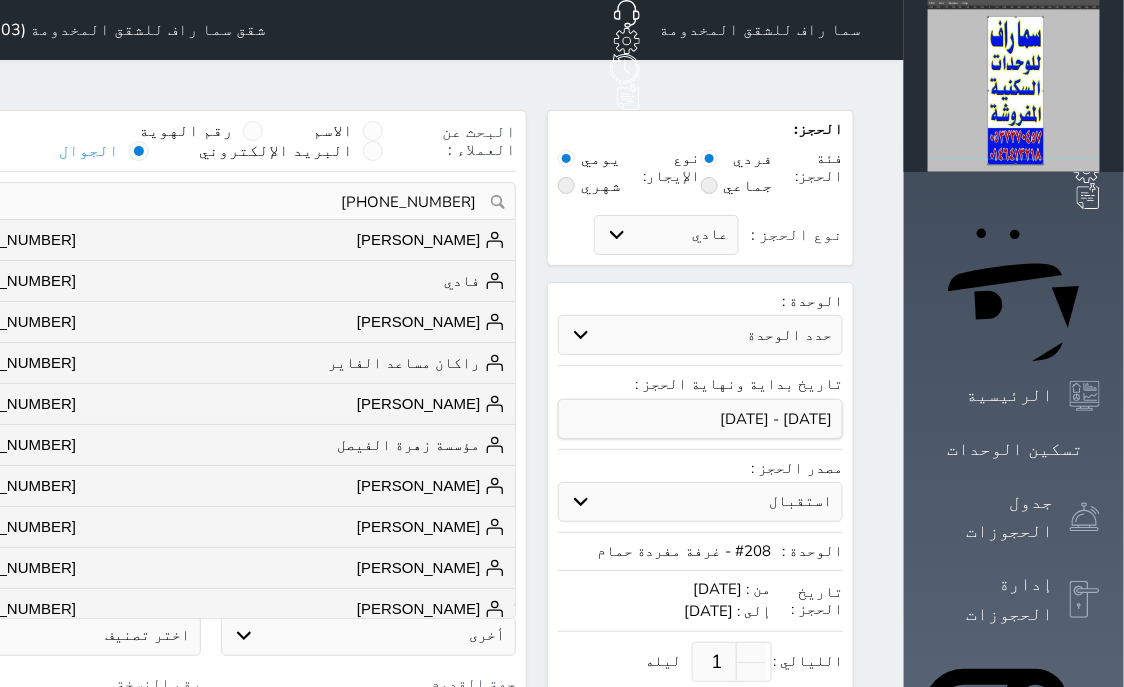 click 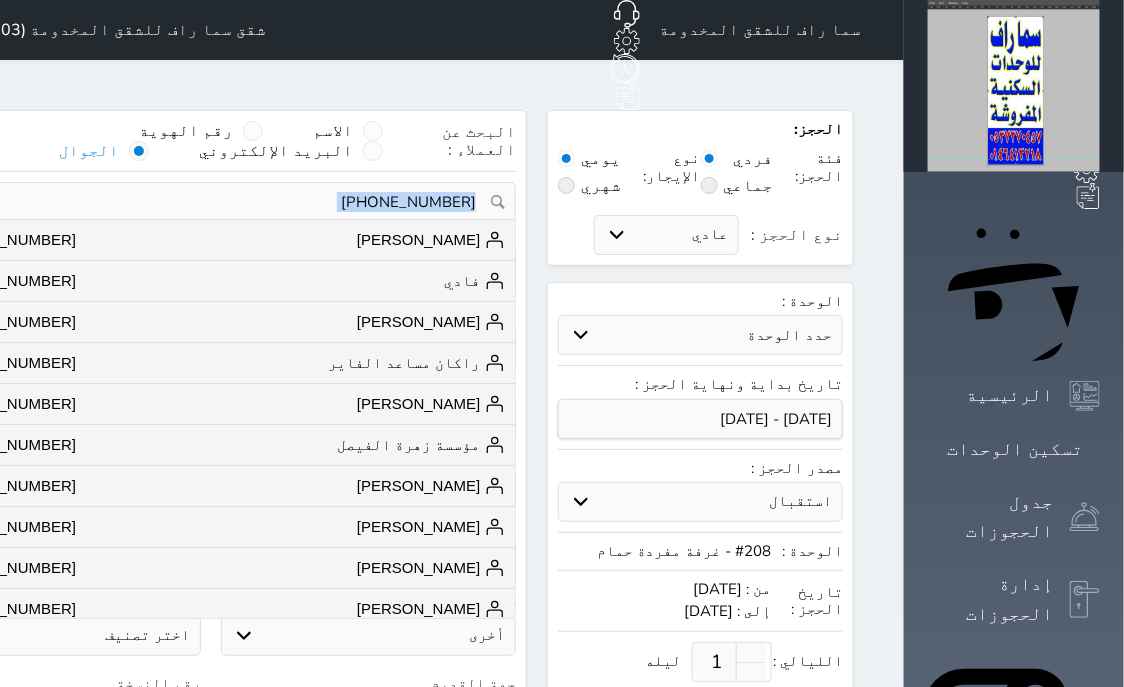 click 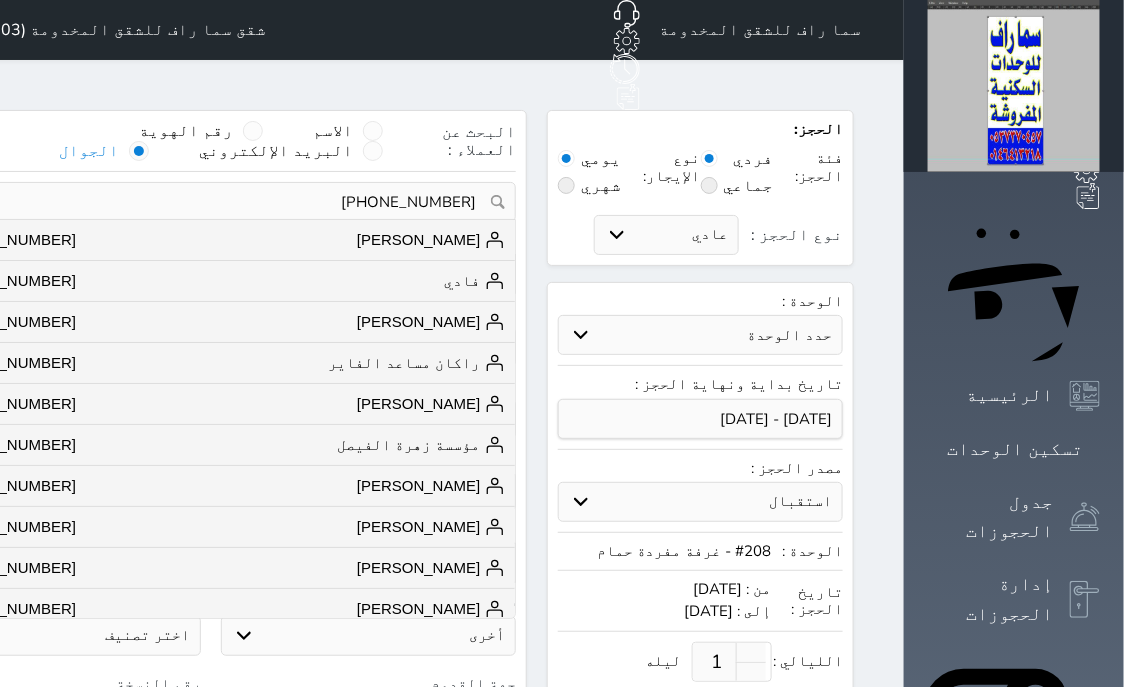 click 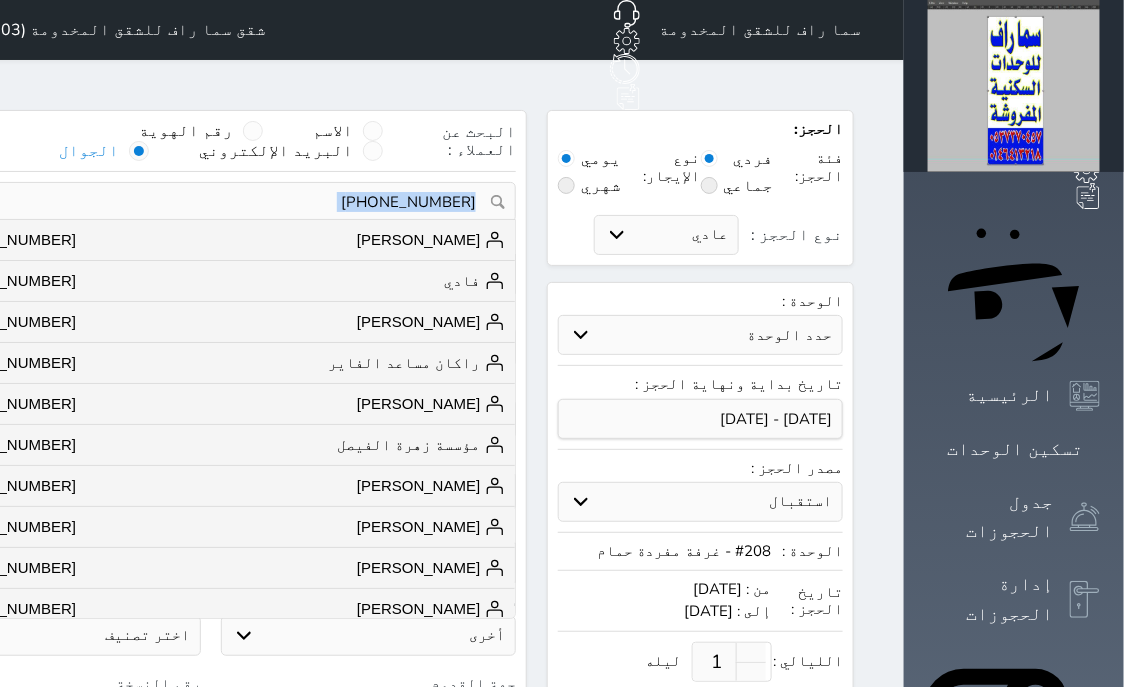click 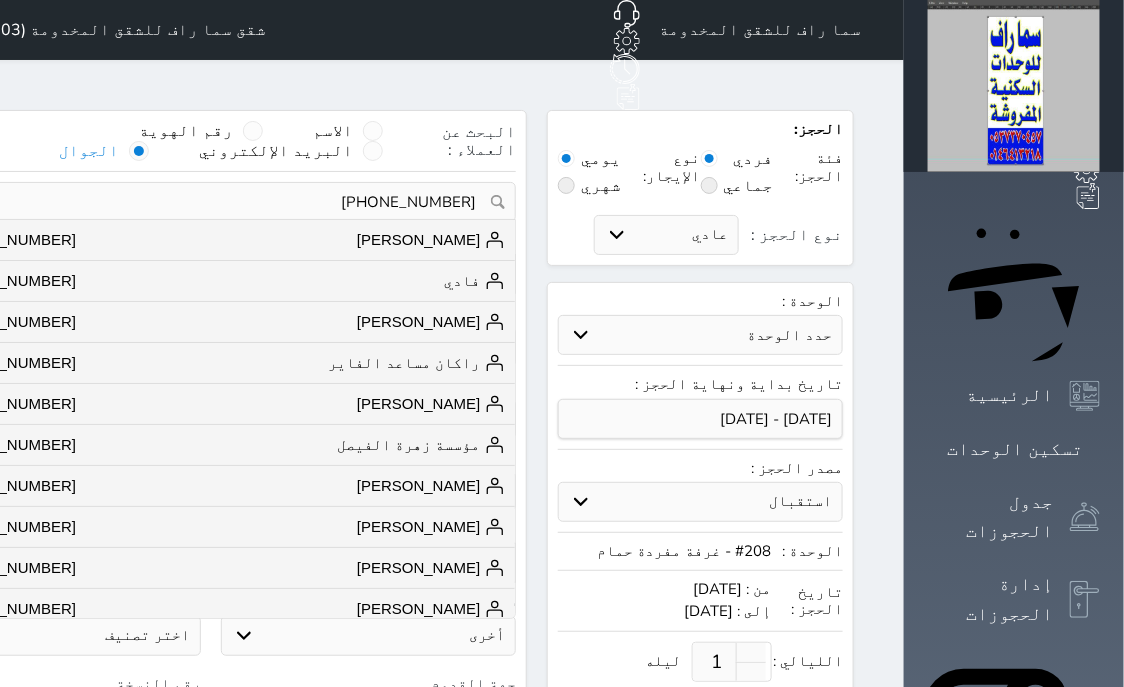 click 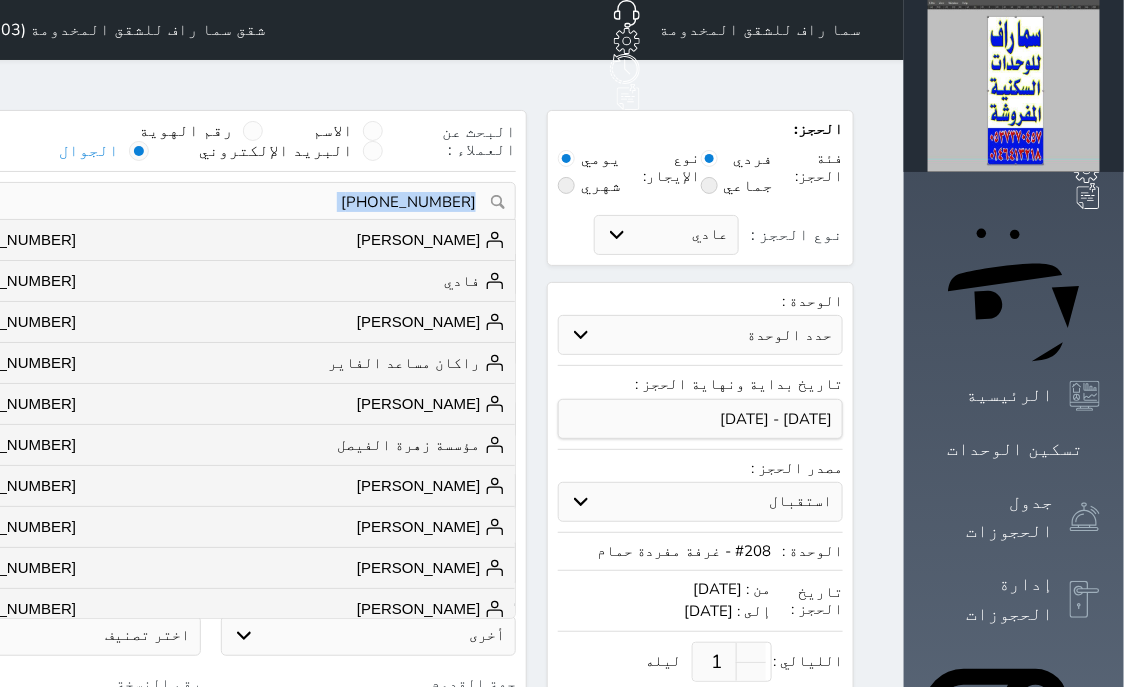 click 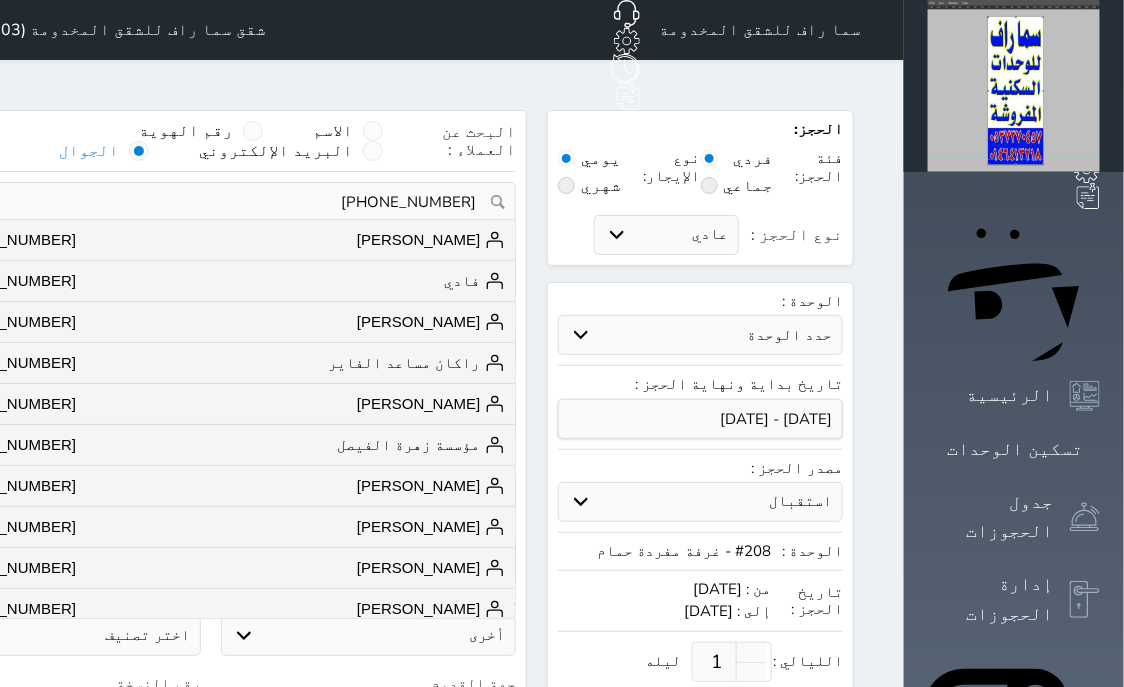 click 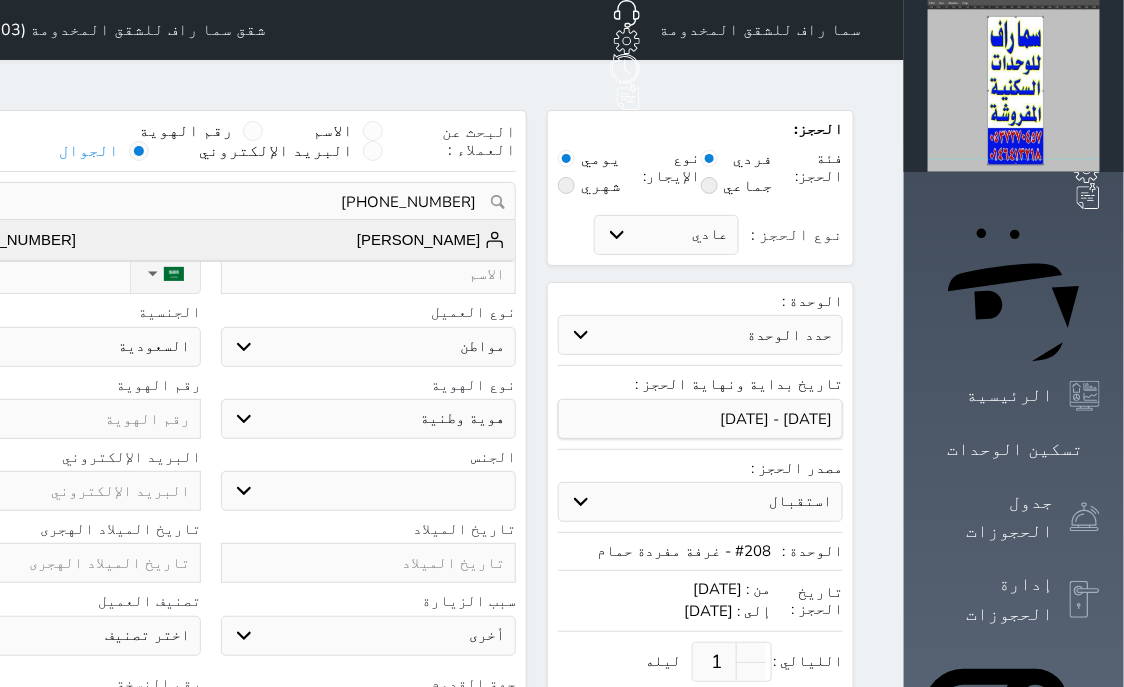 click on "[PERSON_NAME]" at bounding box center (431, 240) 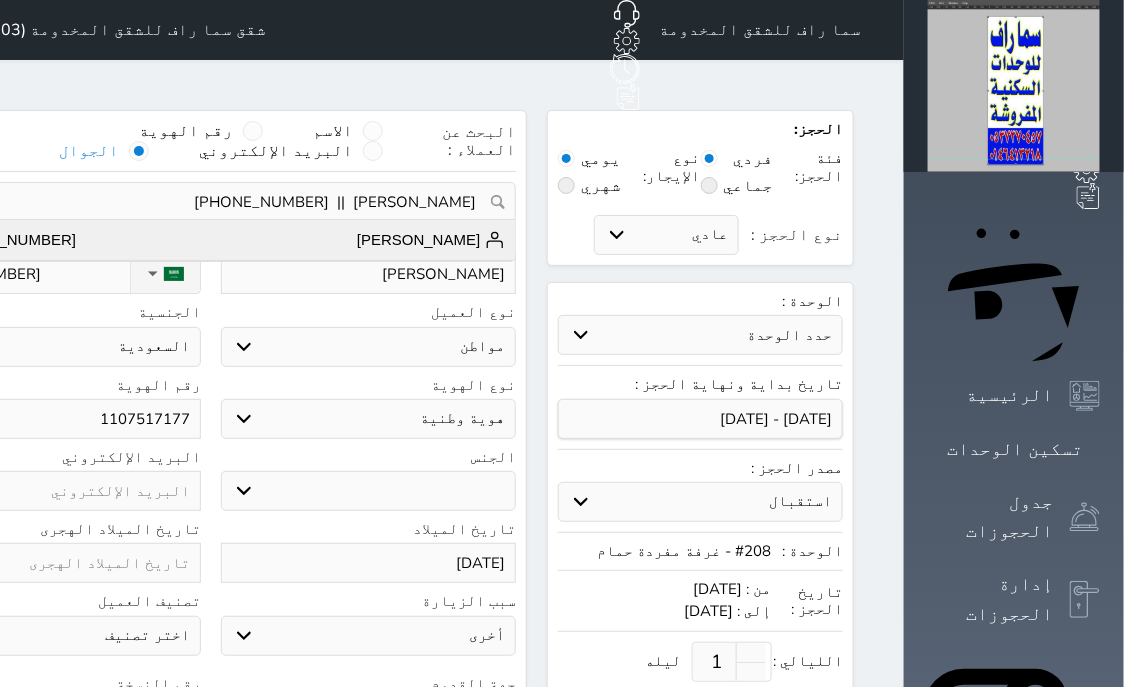 type on "2" 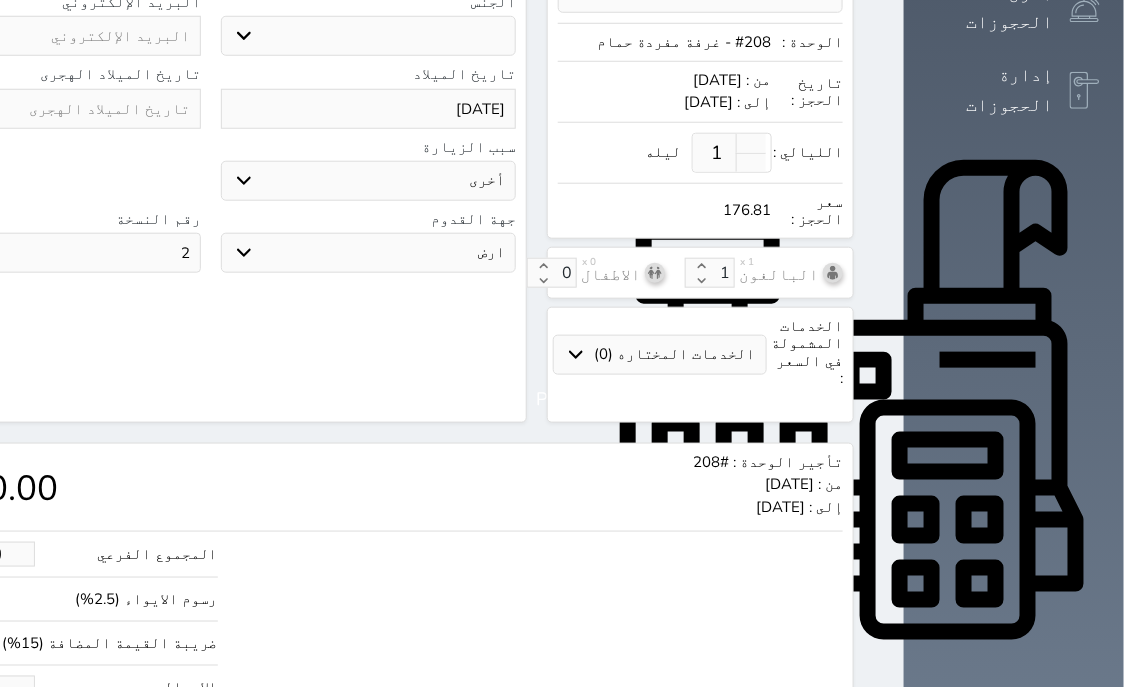 scroll, scrollTop: 621, scrollLeft: 0, axis: vertical 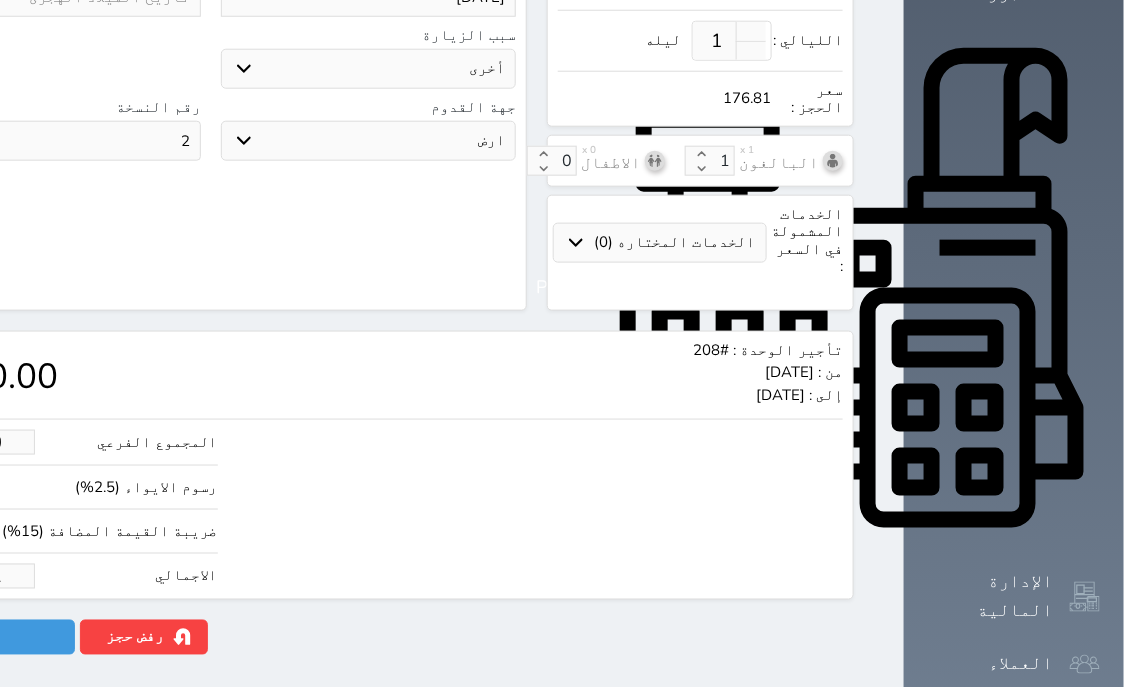 drag, startPoint x: 153, startPoint y: 528, endPoint x: 0, endPoint y: 558, distance: 155.91344 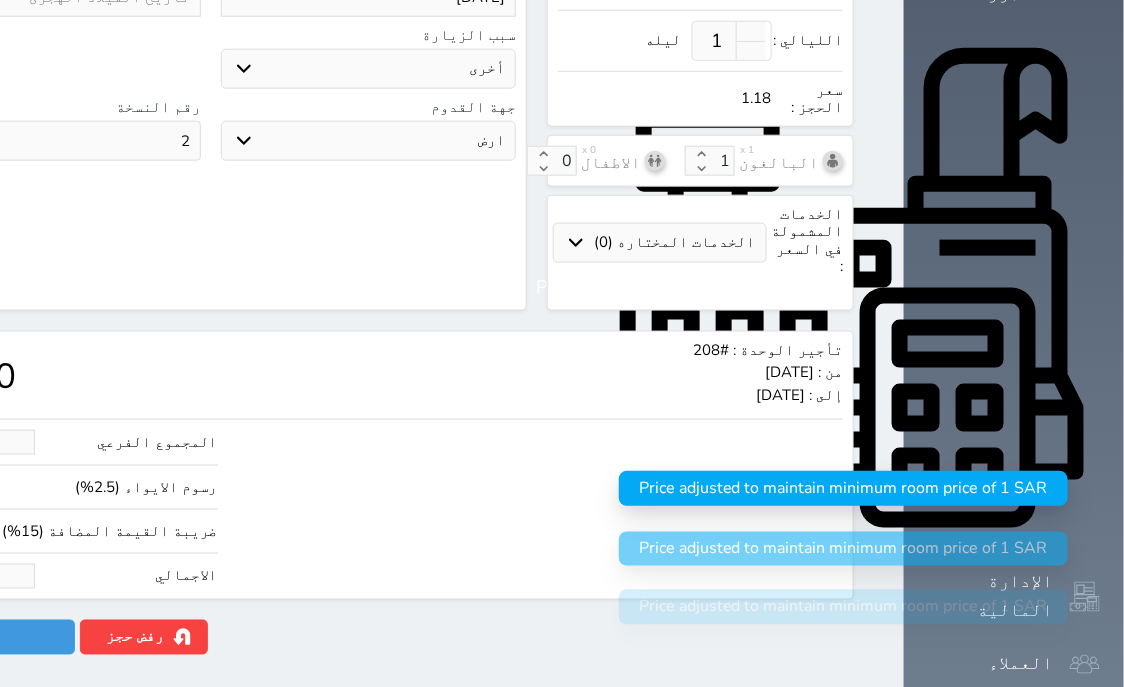 type on "1" 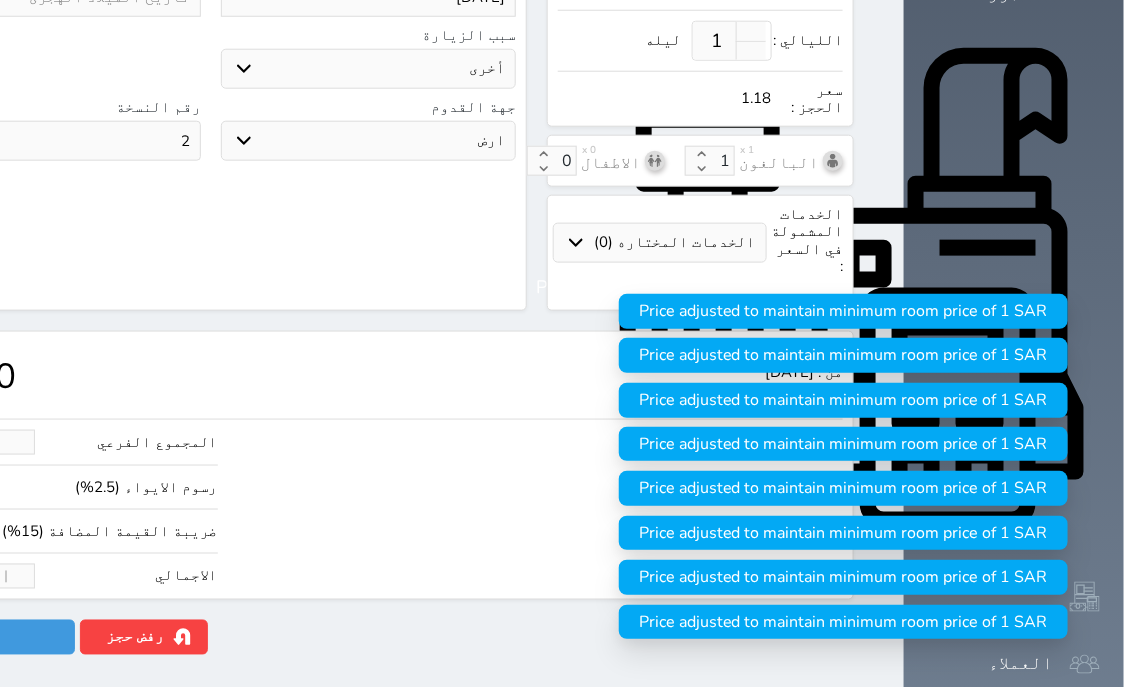 type on "1" 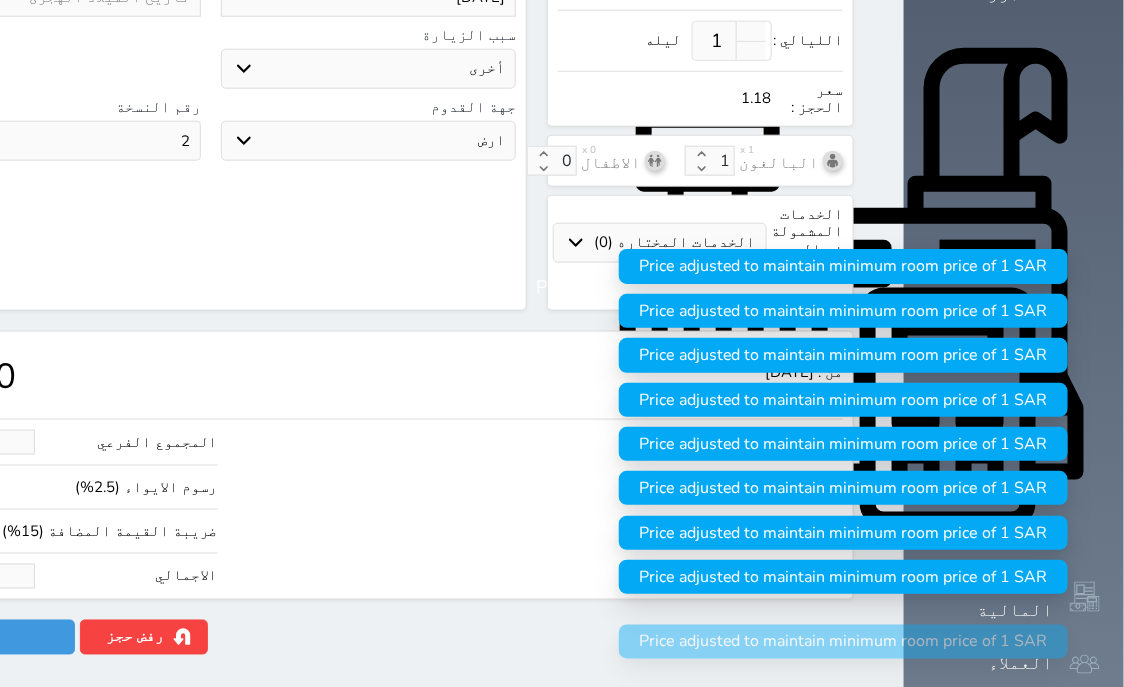 type on "11.88" 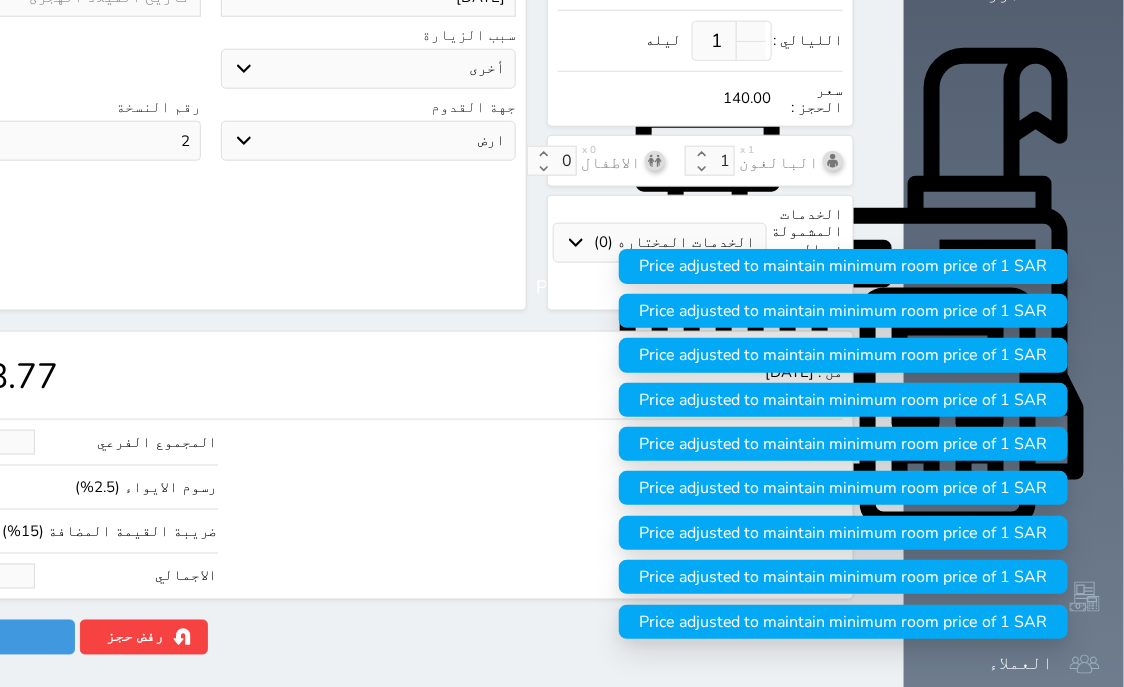 type on "118.77" 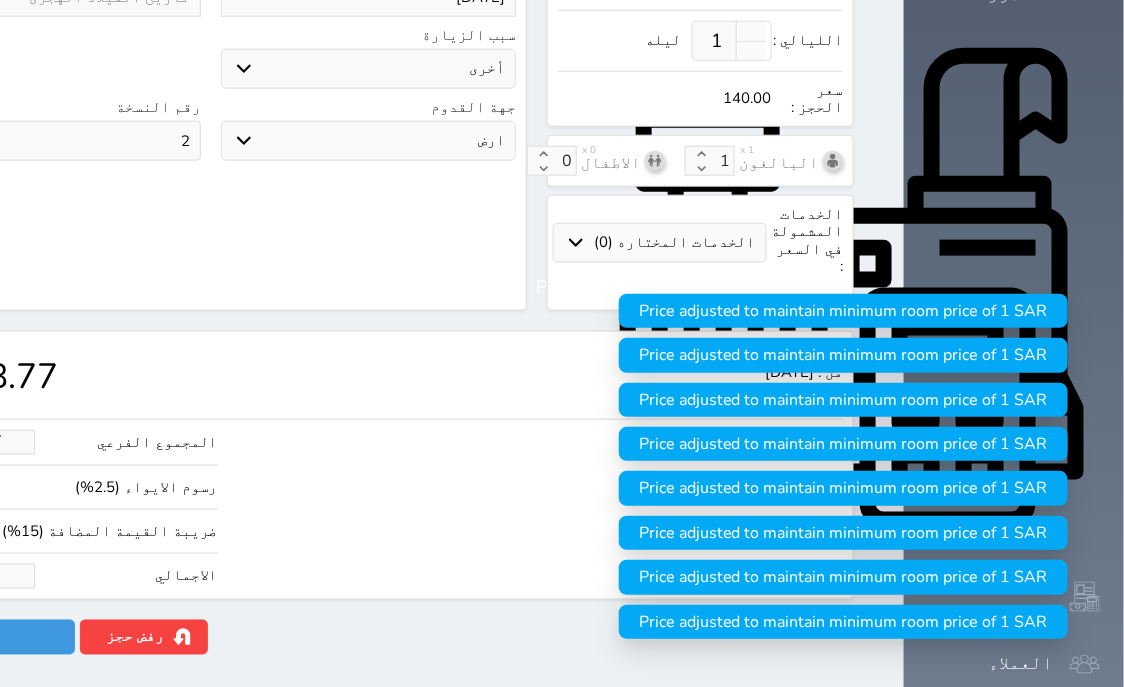 type on "140.00" 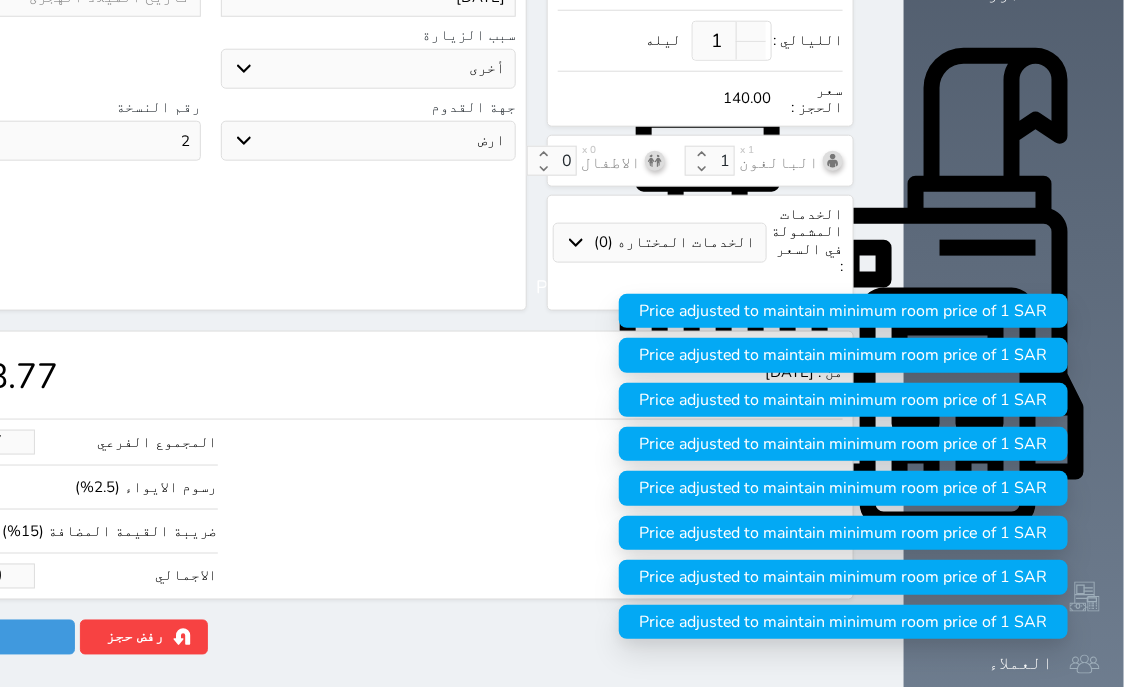 click on "تأجير الوحدة : #208   من : [DATE]   إلى : [DATE]    118.77       المجموع الفرعي   118.77   رسوم الايواء (2.5%)    2.97    ضريبة القيمة المضافة (15%)    18.26      الاجمالي   140.00         رفض حجز                 التاريخ:     قسم الوحدة:     أسباب رفض الحجز:     الوصف:
حفظ
رفض حجز
حجز" at bounding box center [374, 493] 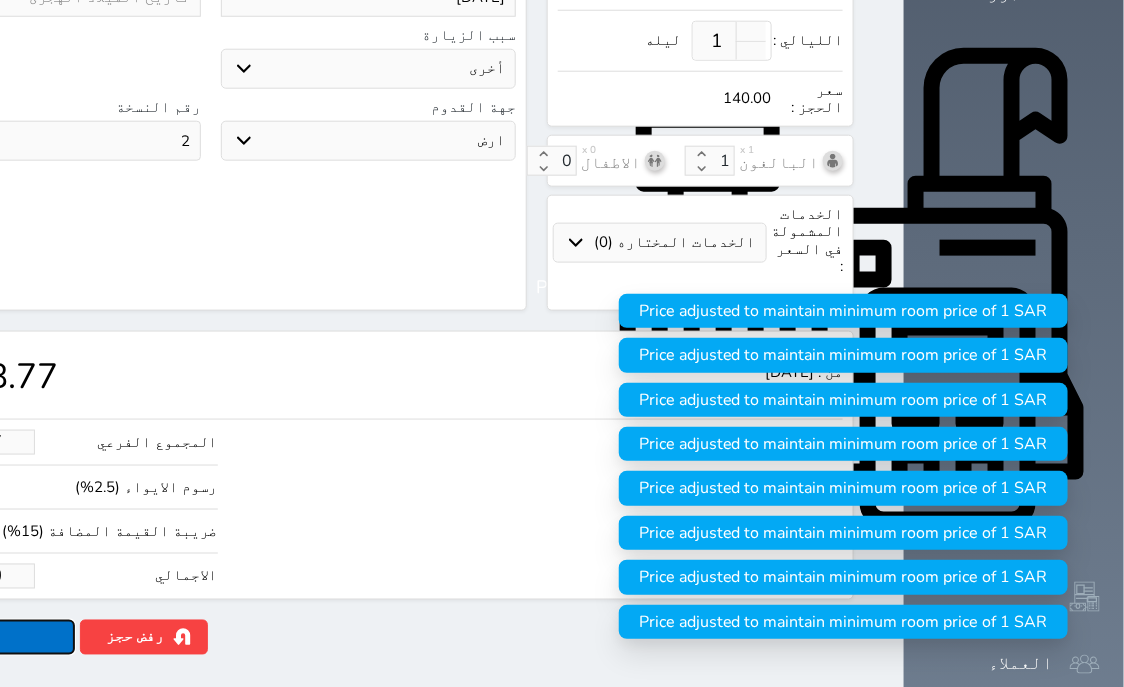 click on "حجز" at bounding box center [-13, 637] 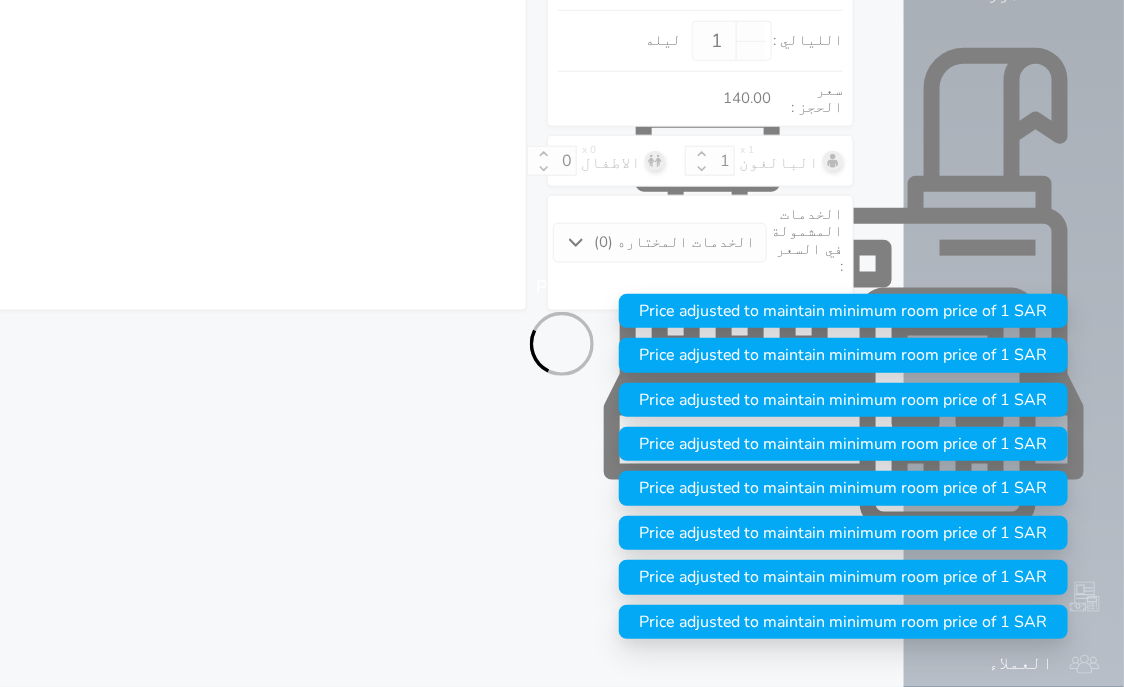 select on "1" 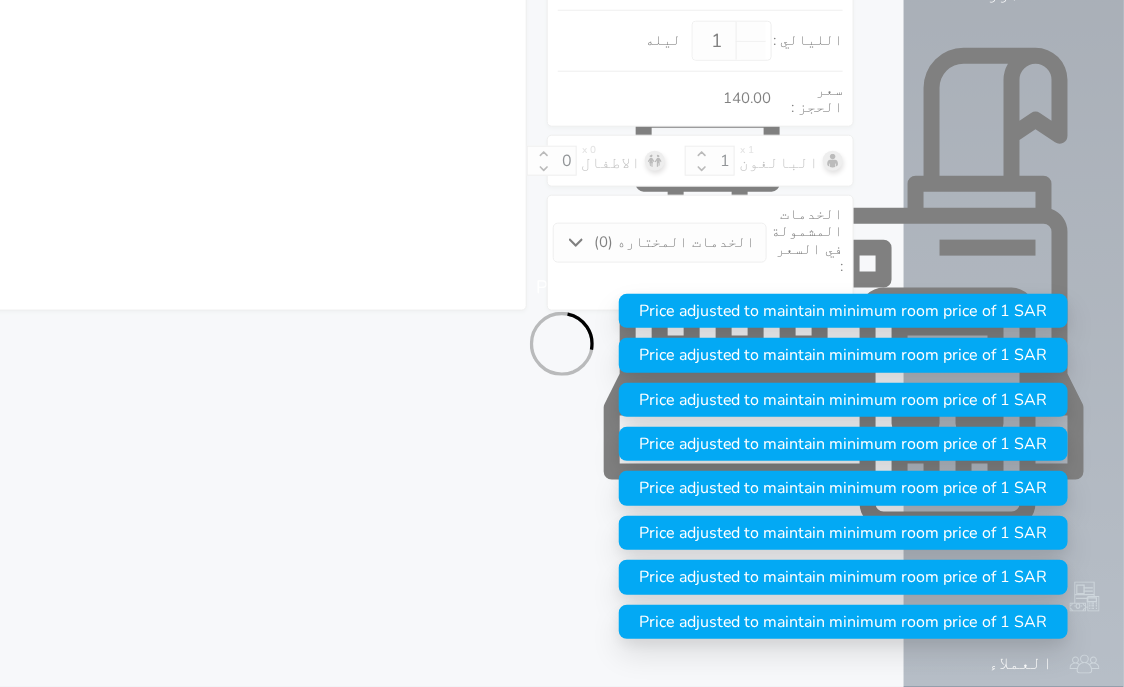 select on "113" 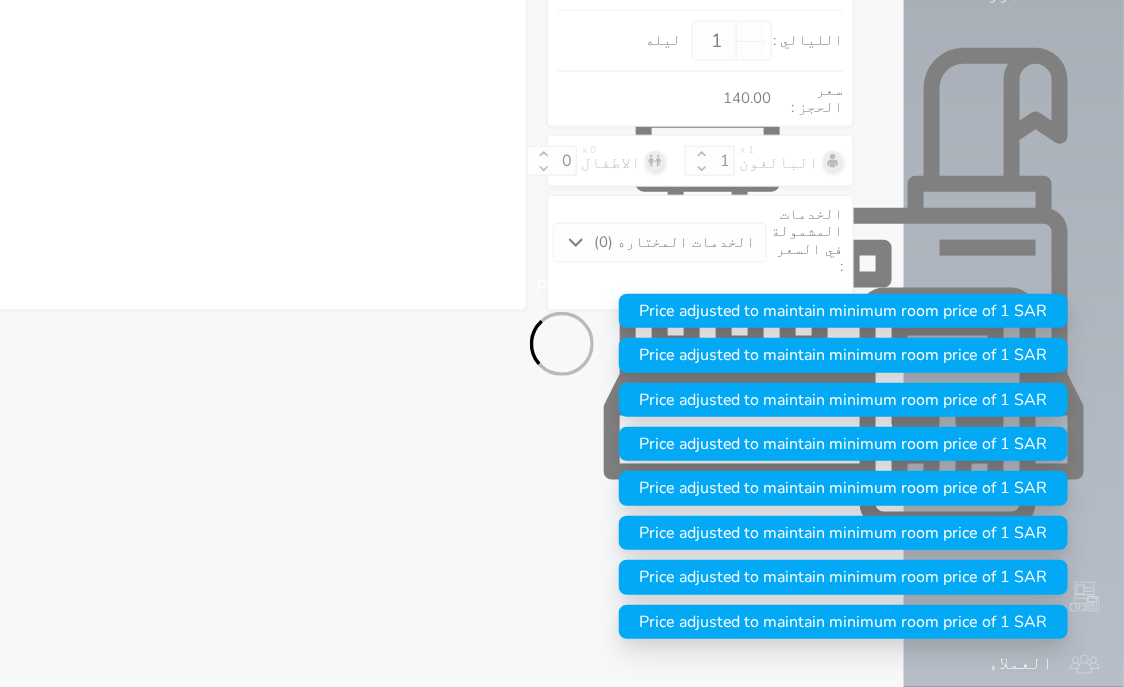 select on "1" 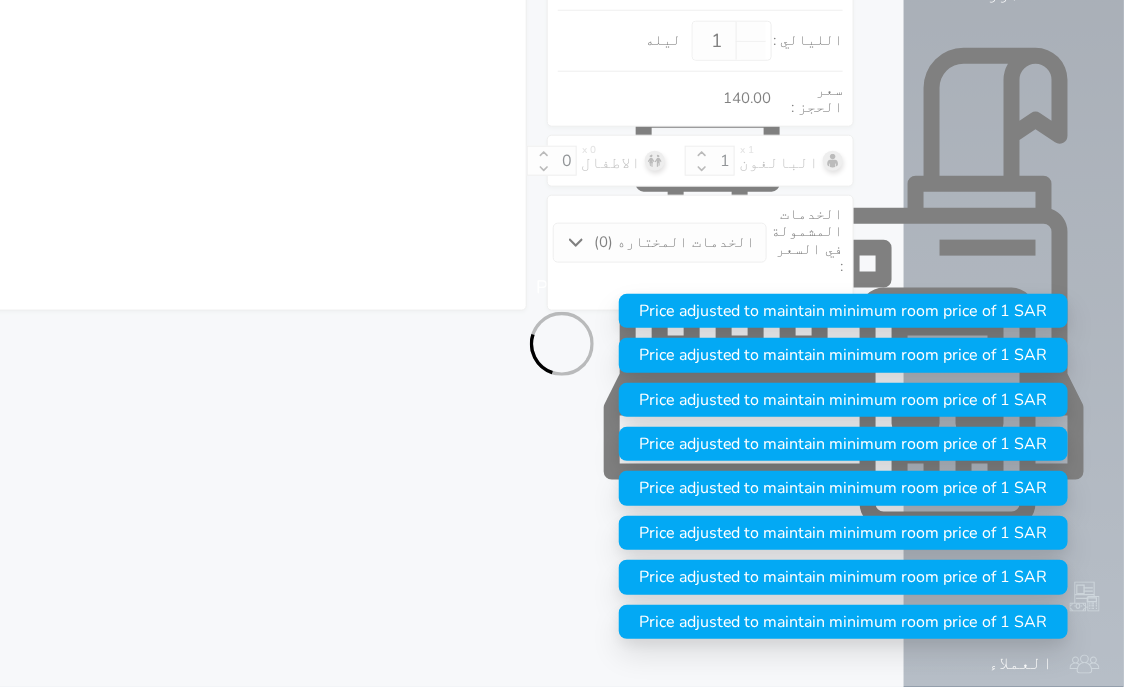 select on "7" 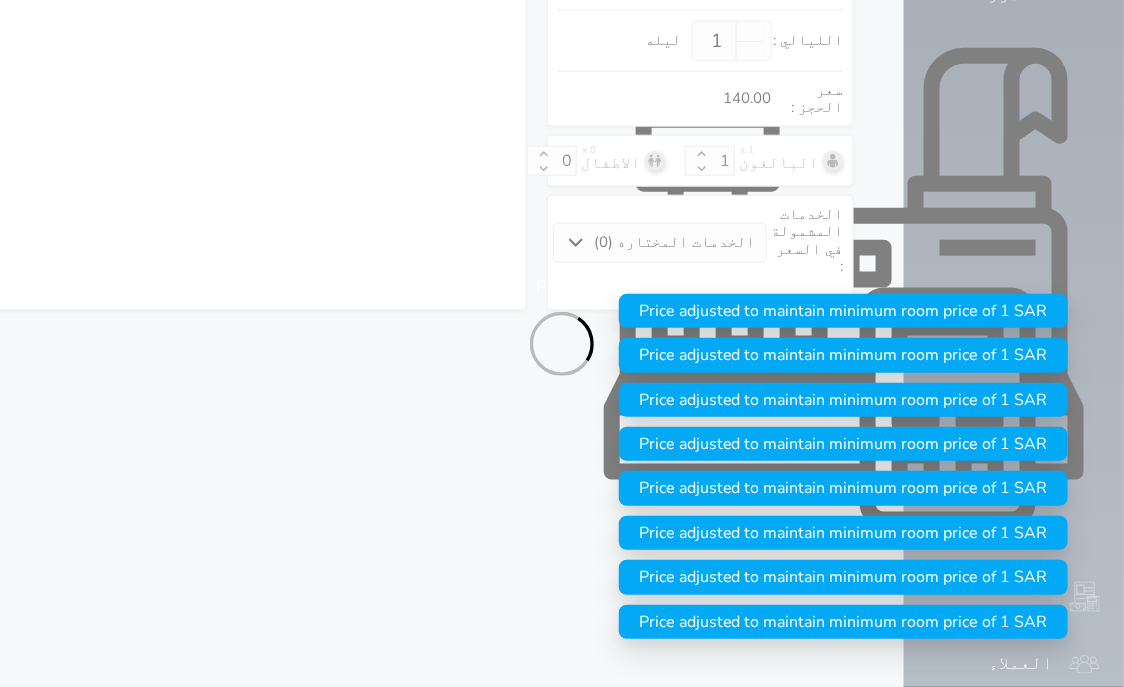 select on "9" 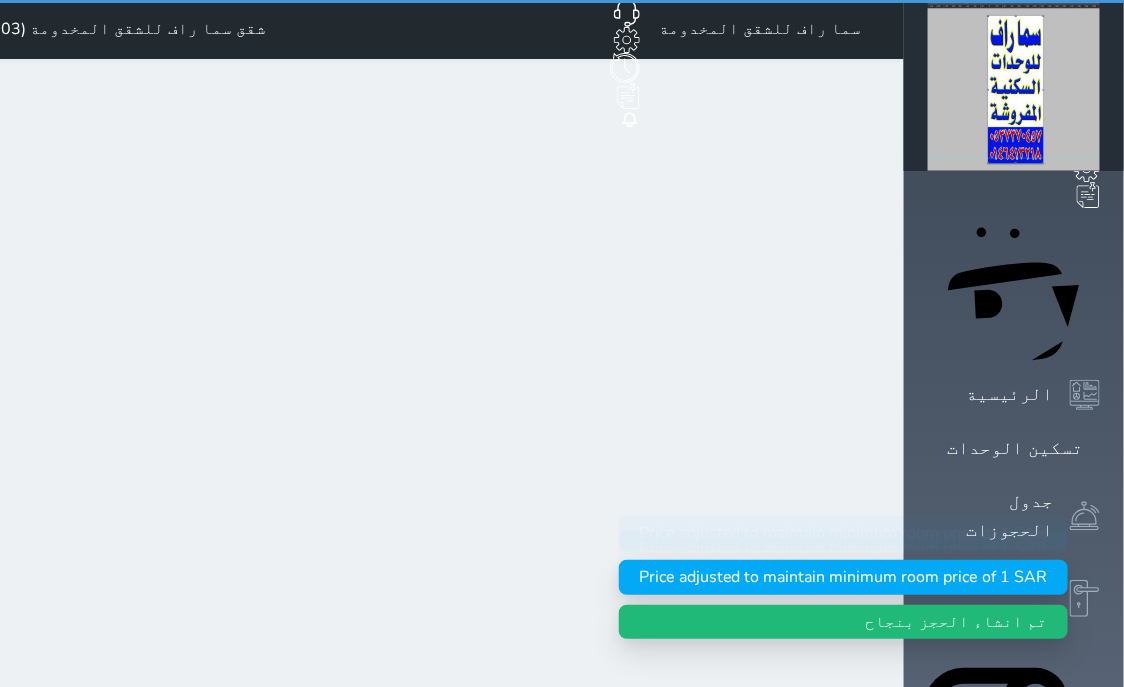 scroll, scrollTop: 0, scrollLeft: 0, axis: both 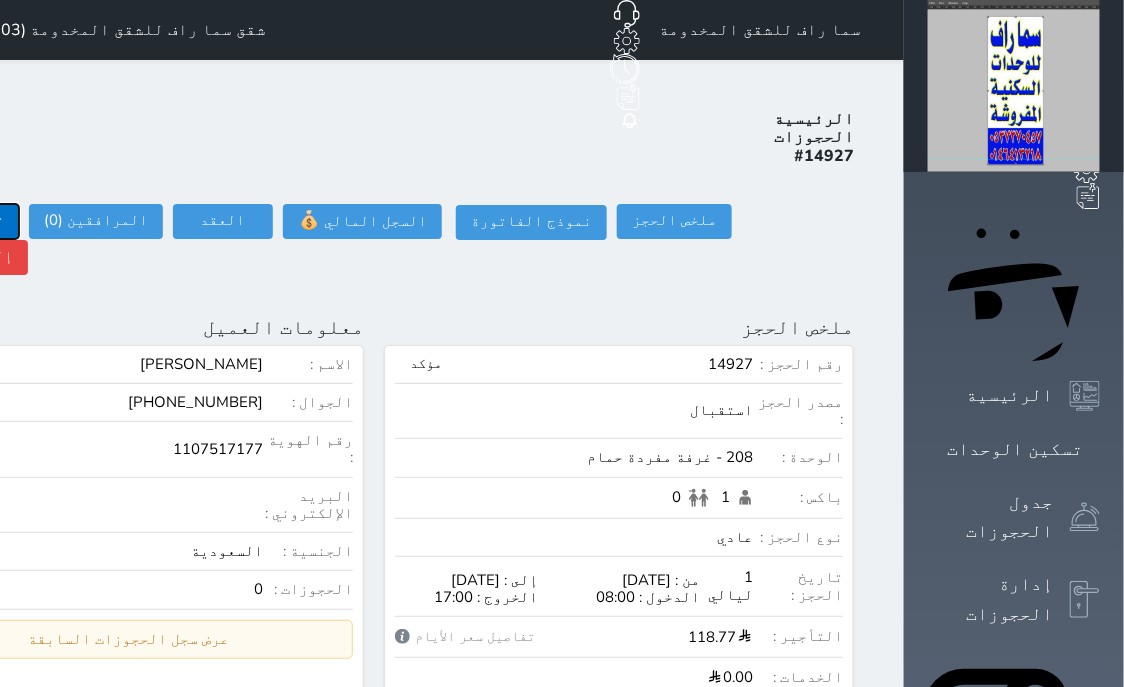click on "تسجيل دخول" at bounding box center (-39, 221) 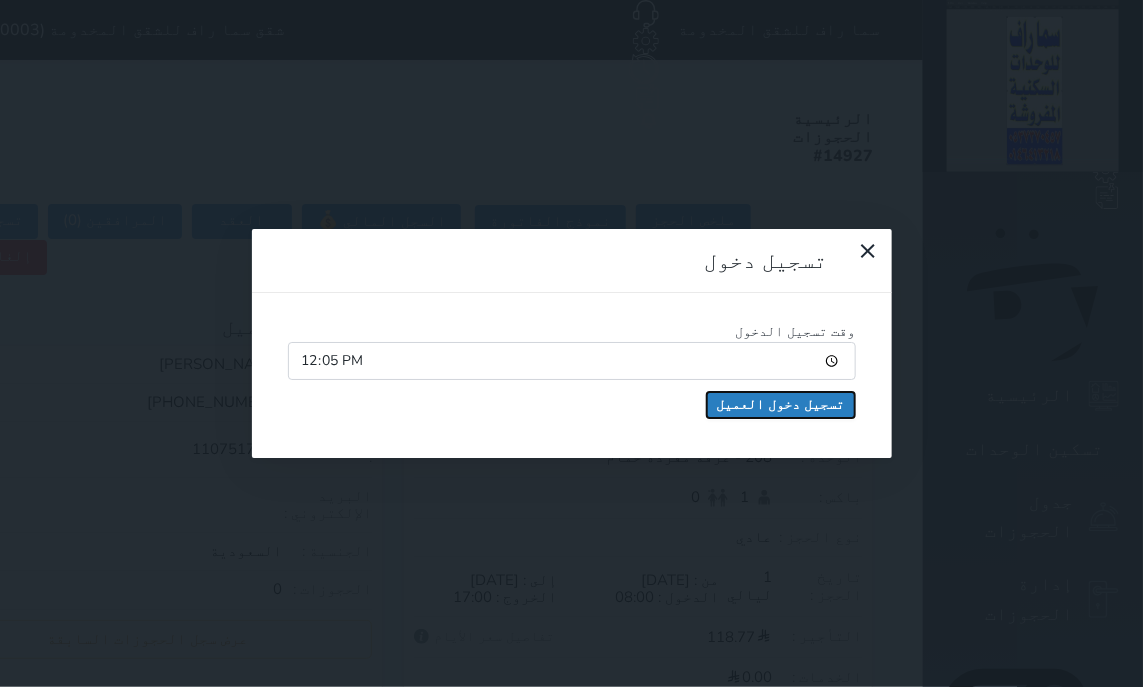 click on "تسجيل دخول العميل" at bounding box center (781, 405) 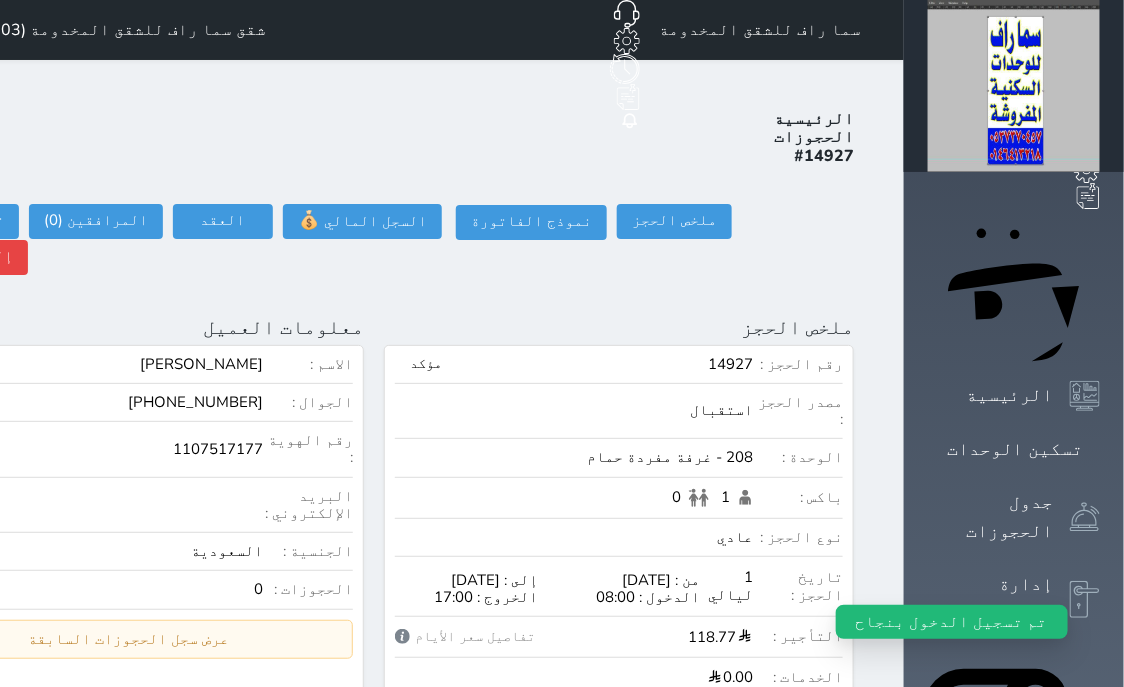 select 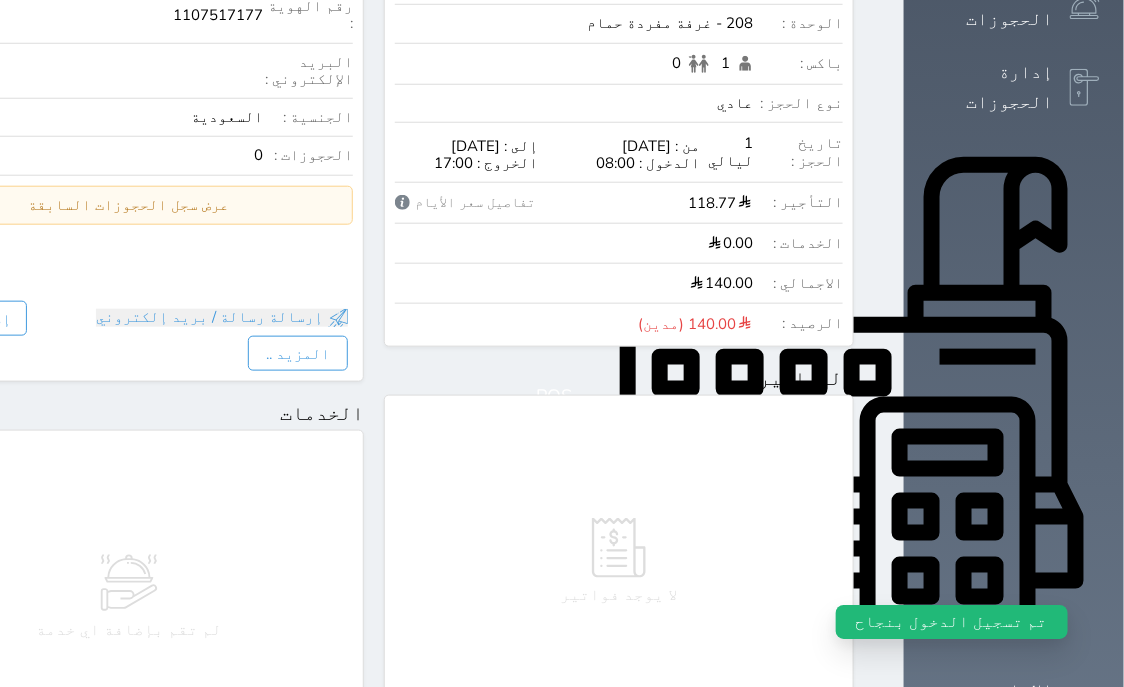 scroll, scrollTop: 1018, scrollLeft: 0, axis: vertical 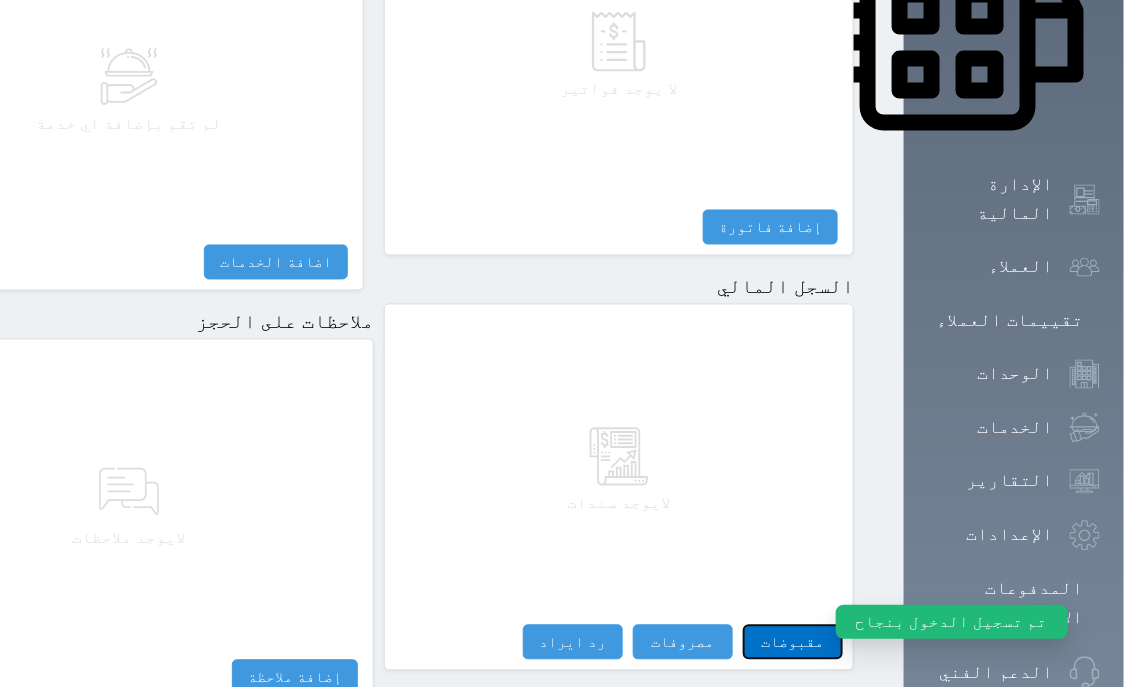 click on "مقبوضات" at bounding box center [793, 642] 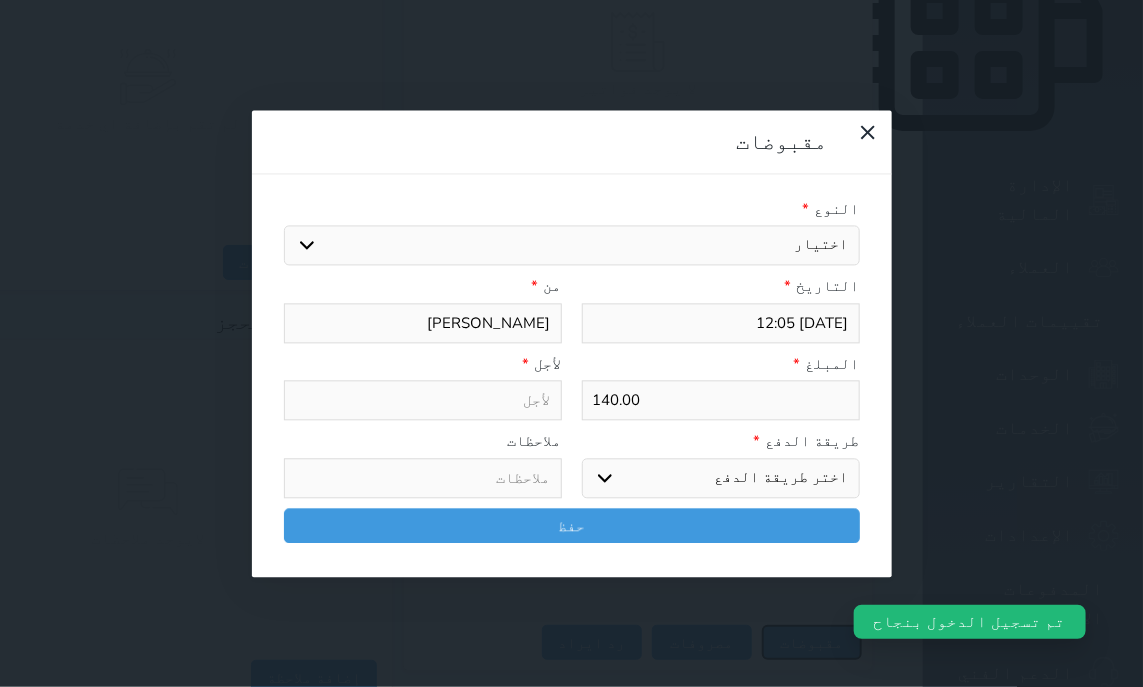 select 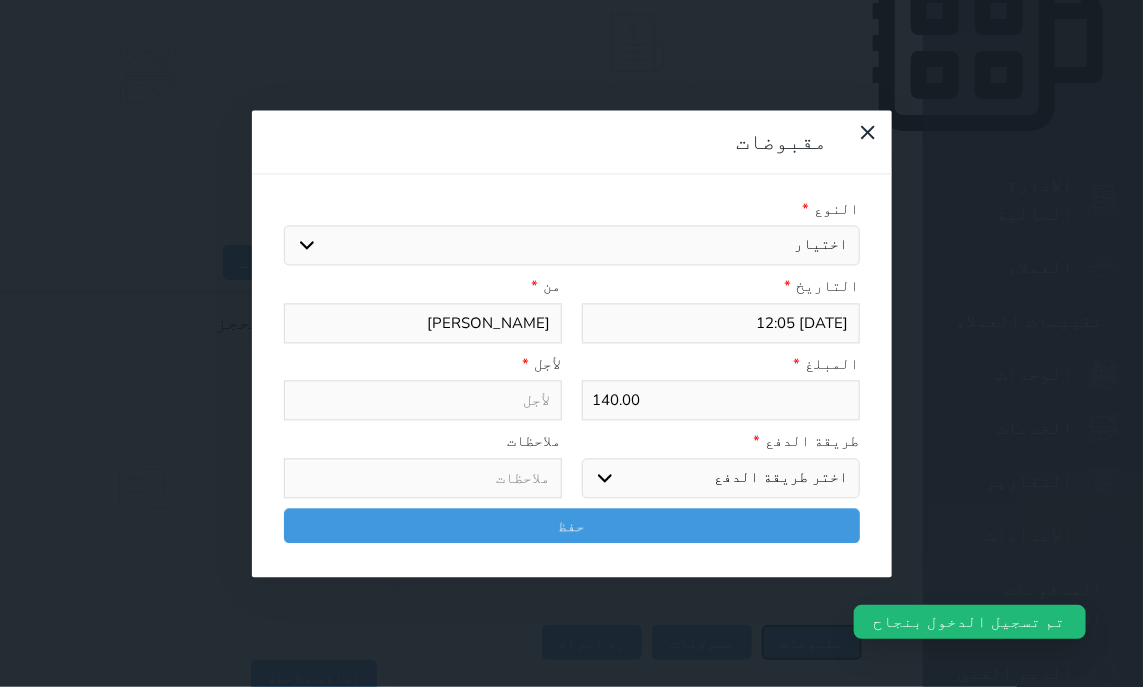 select 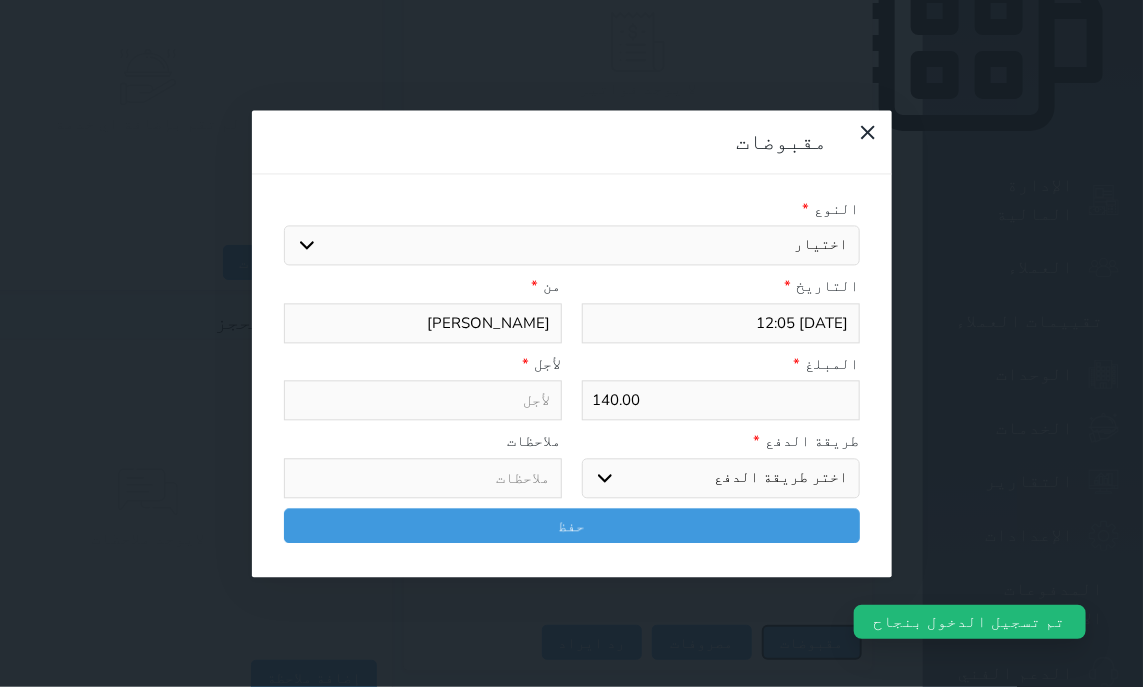 select 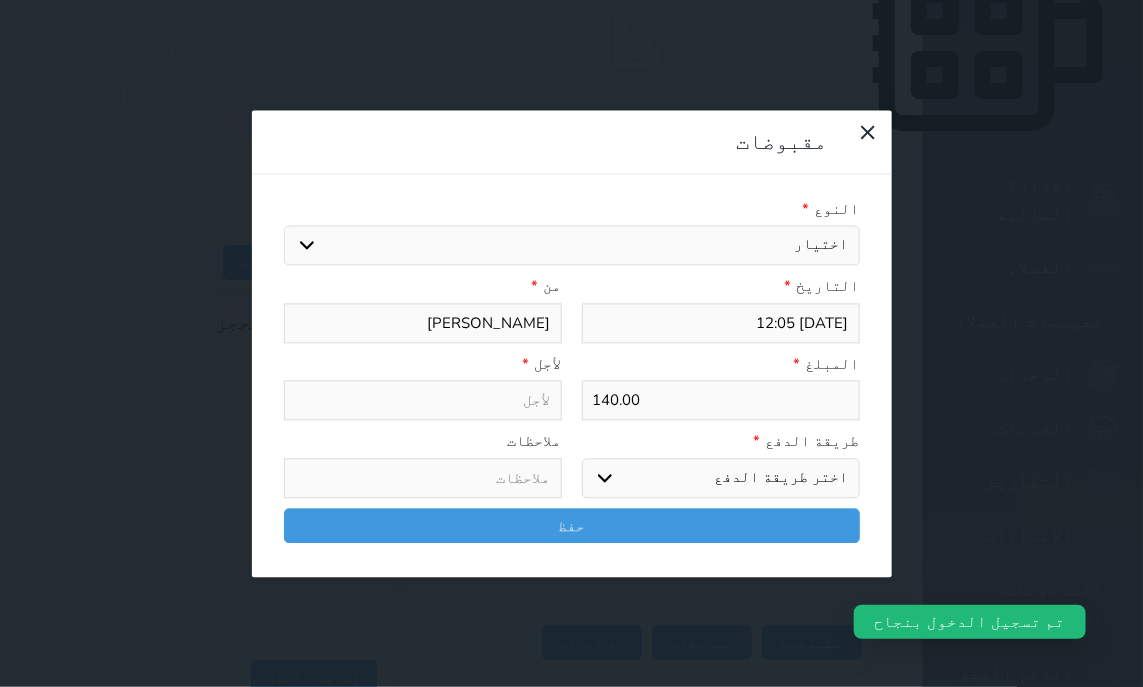 select on "14389" 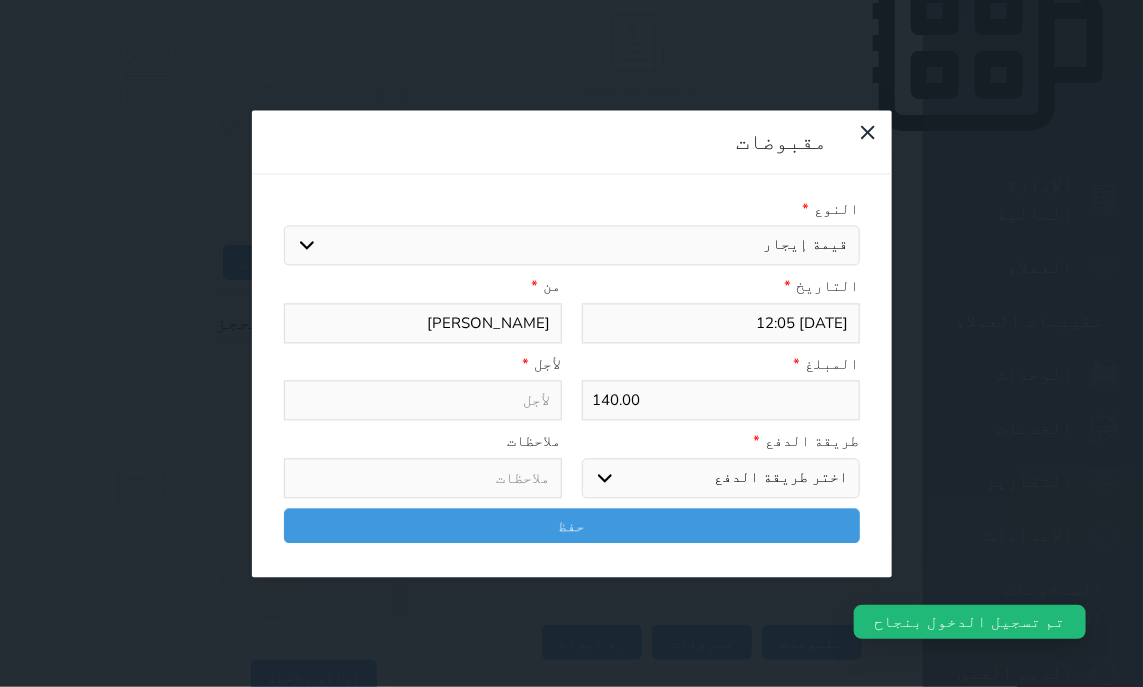 click on "قيمة إيجار" at bounding box center (0, 0) 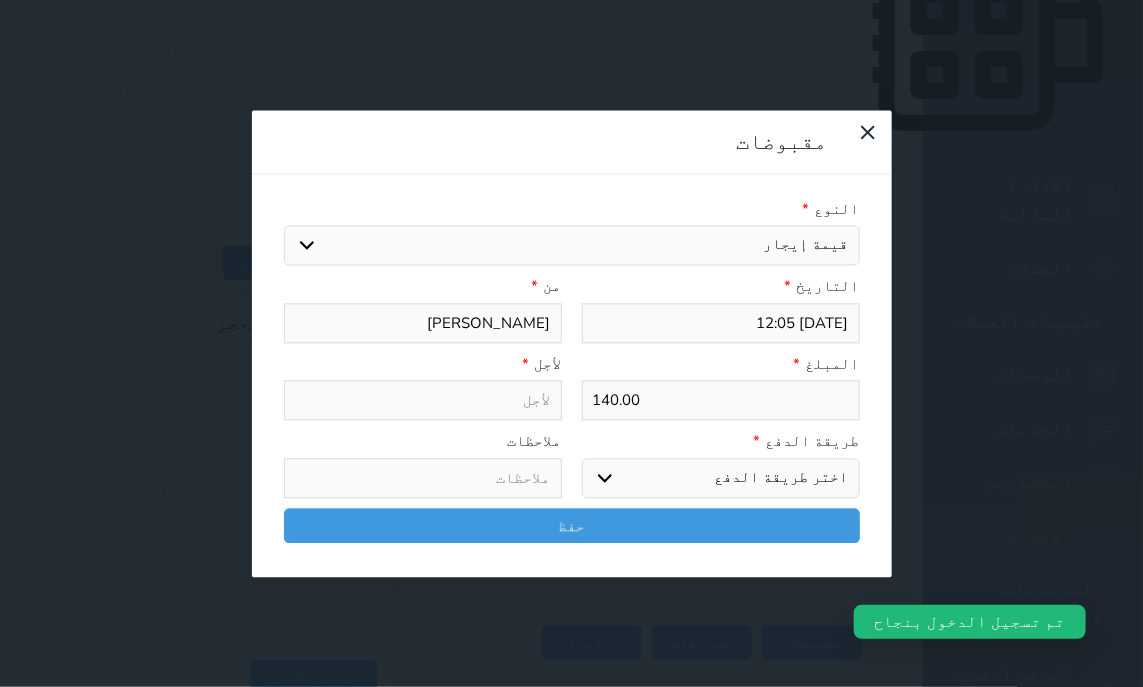 select 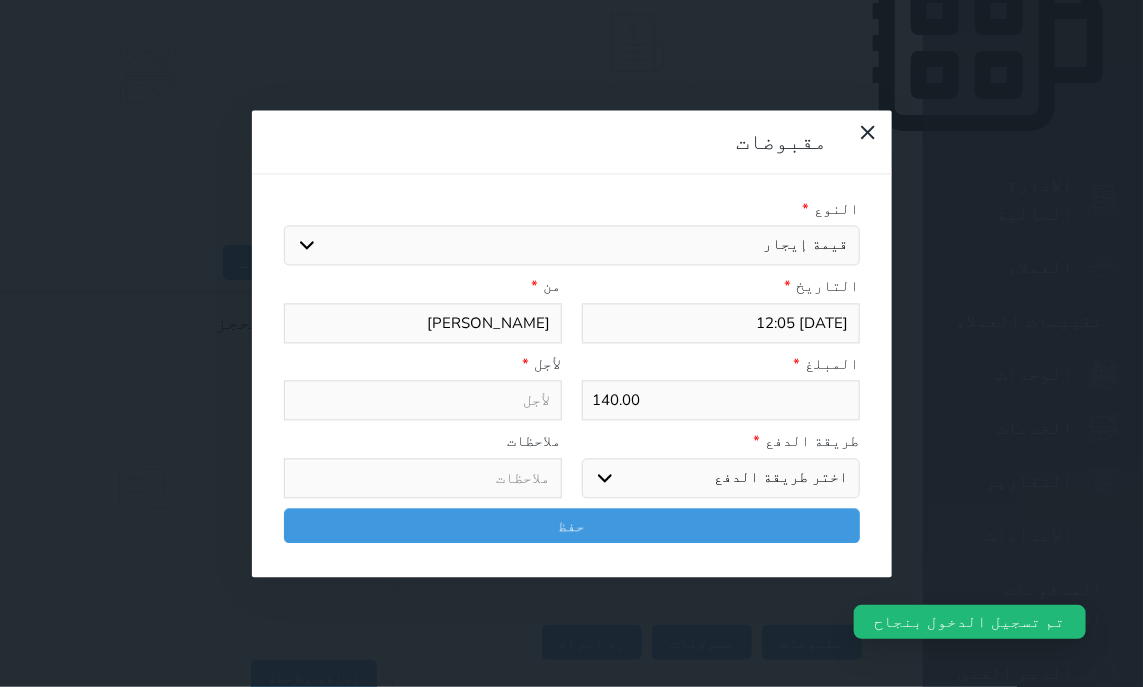 type on "قيمة إيجار - الوحدة - 208" 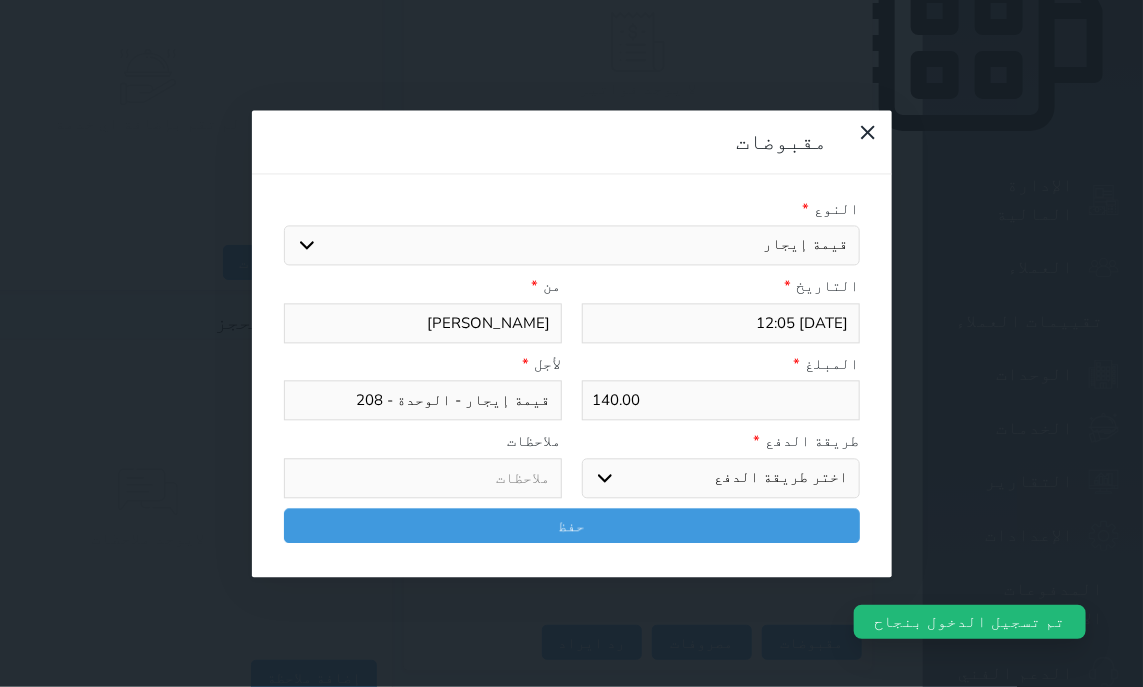 select on "mada" 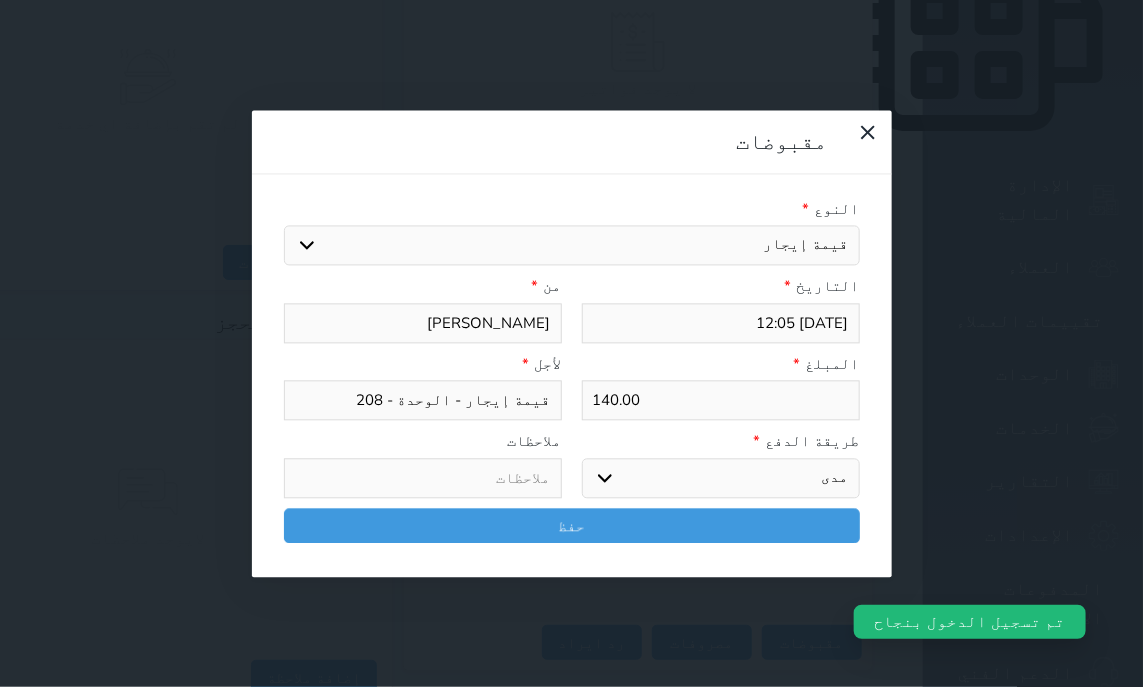 click on "مدى" at bounding box center [0, 0] 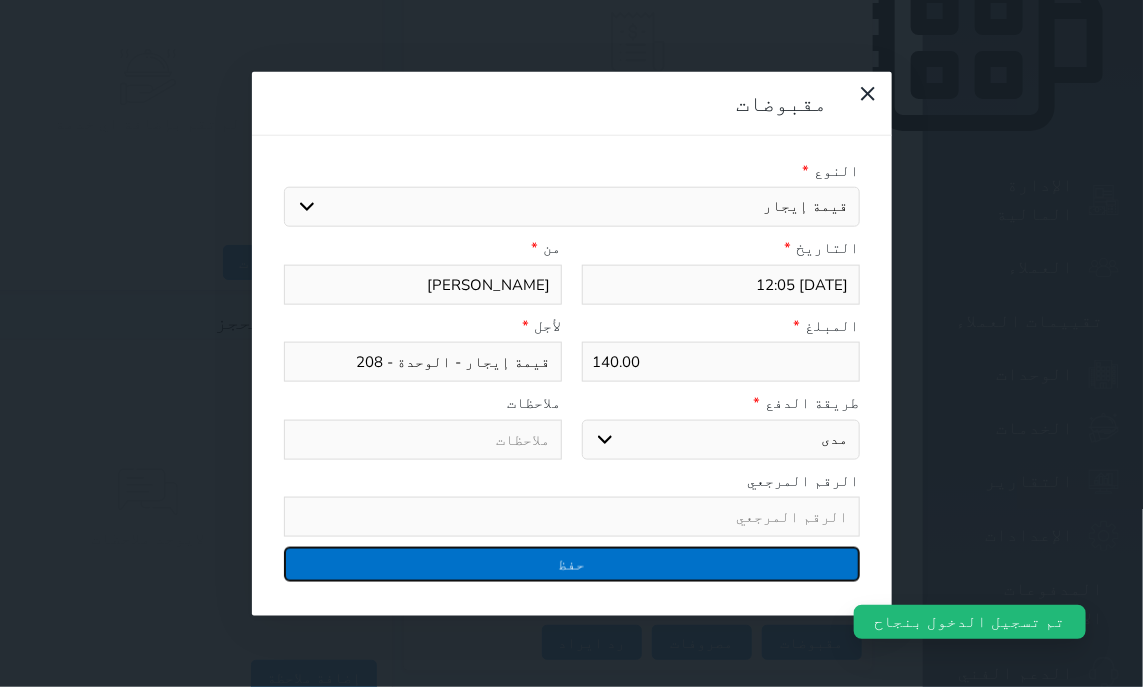 click on "حفظ" at bounding box center (572, 564) 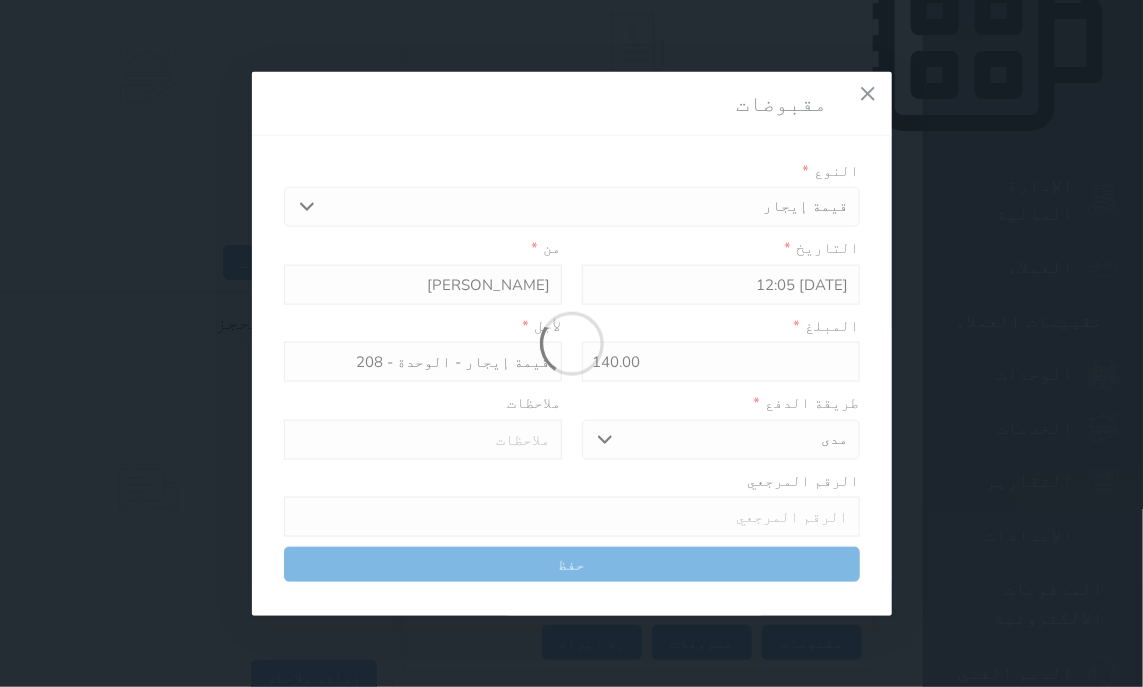 select 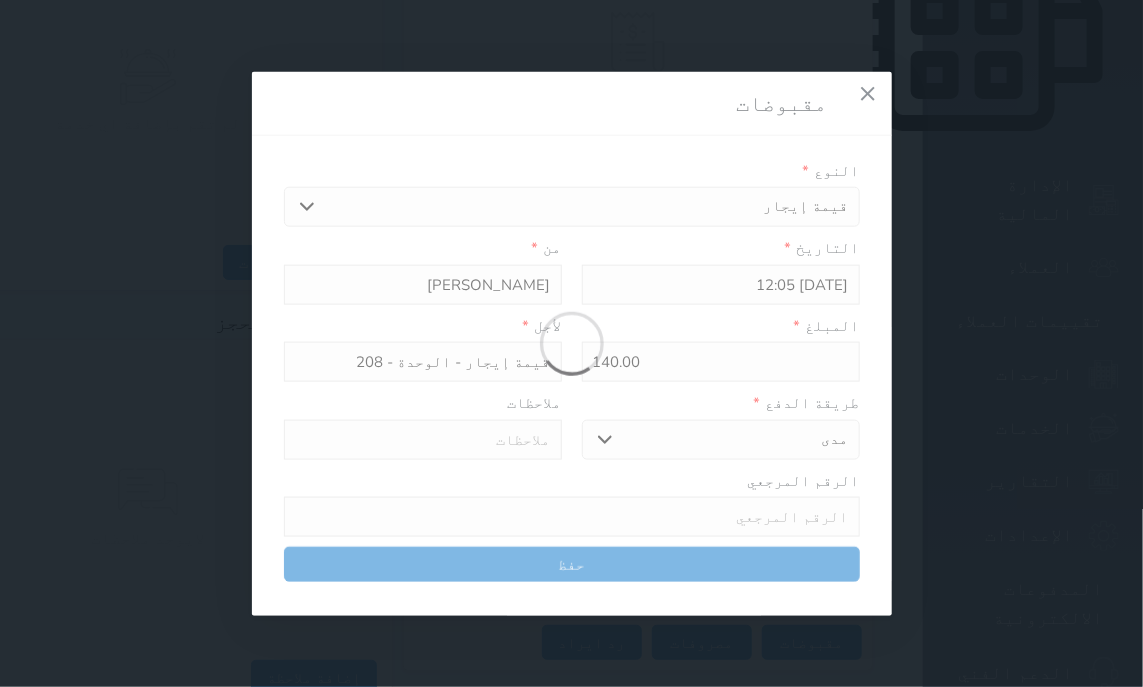 type 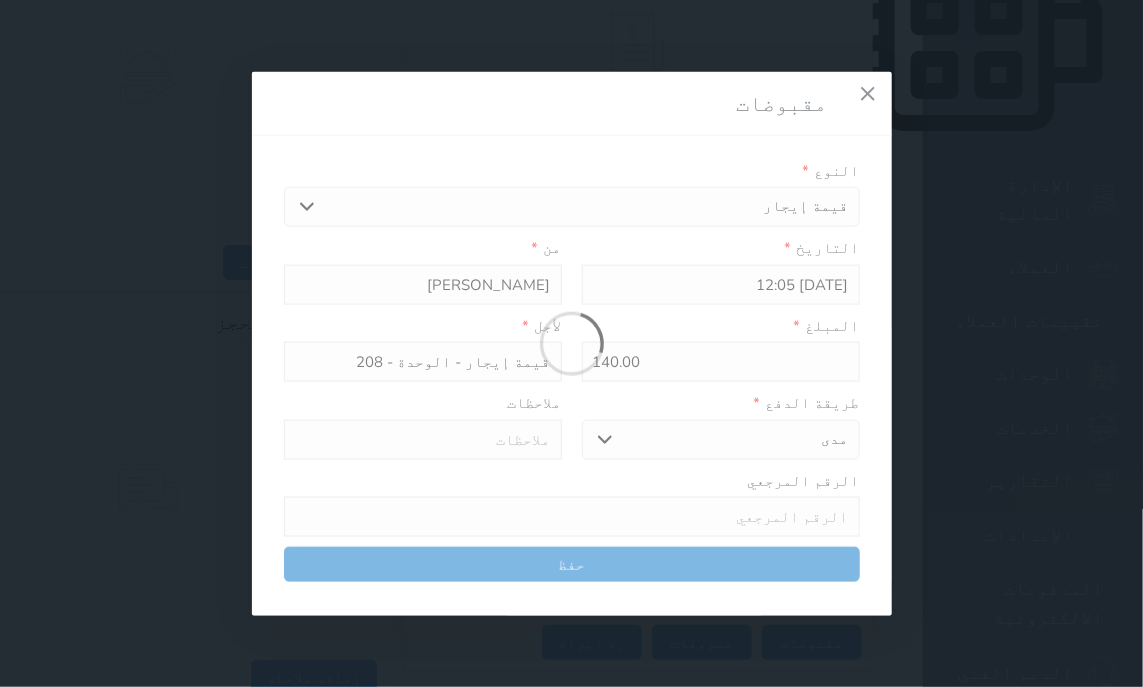 type on "0" 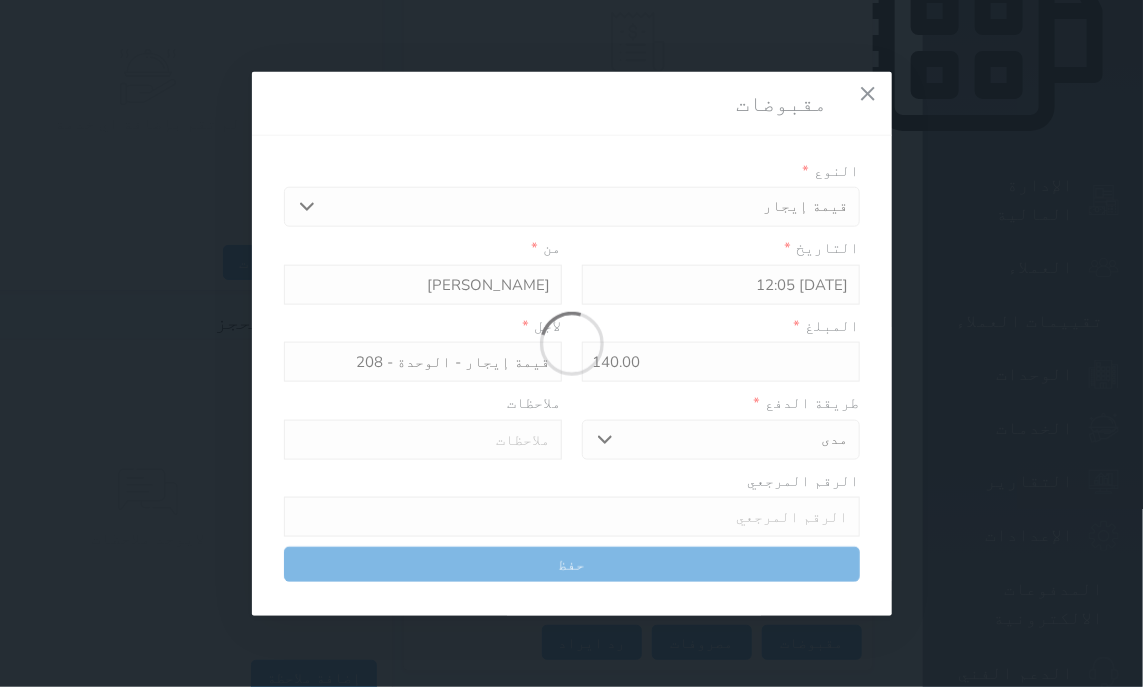 select 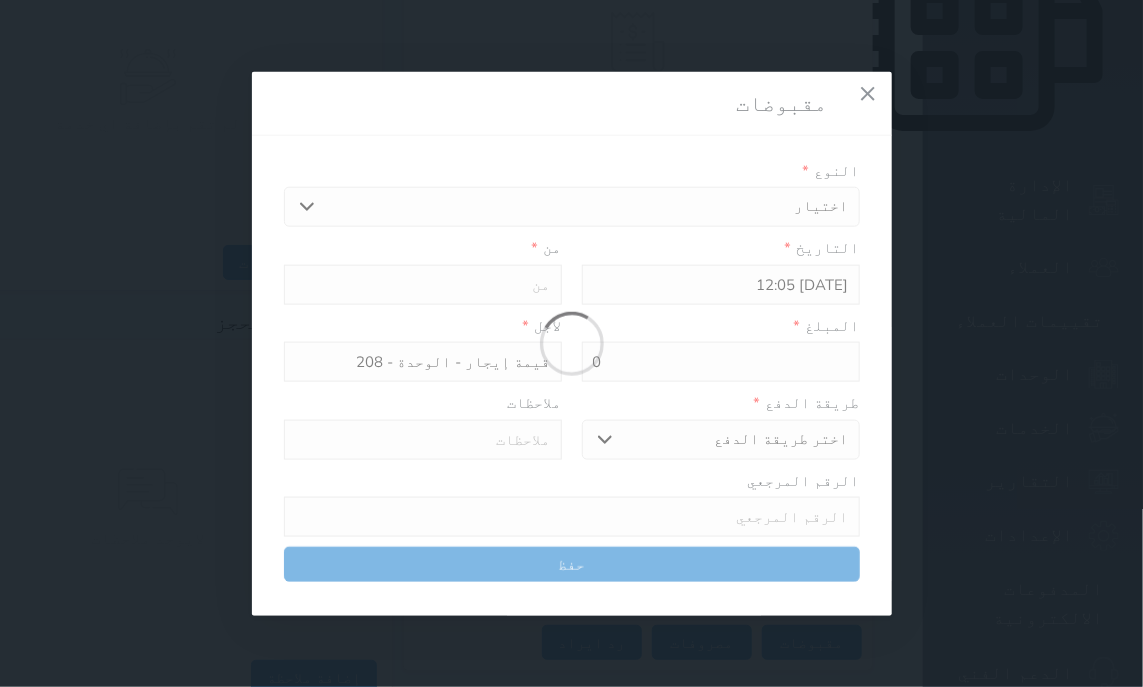 type on "0" 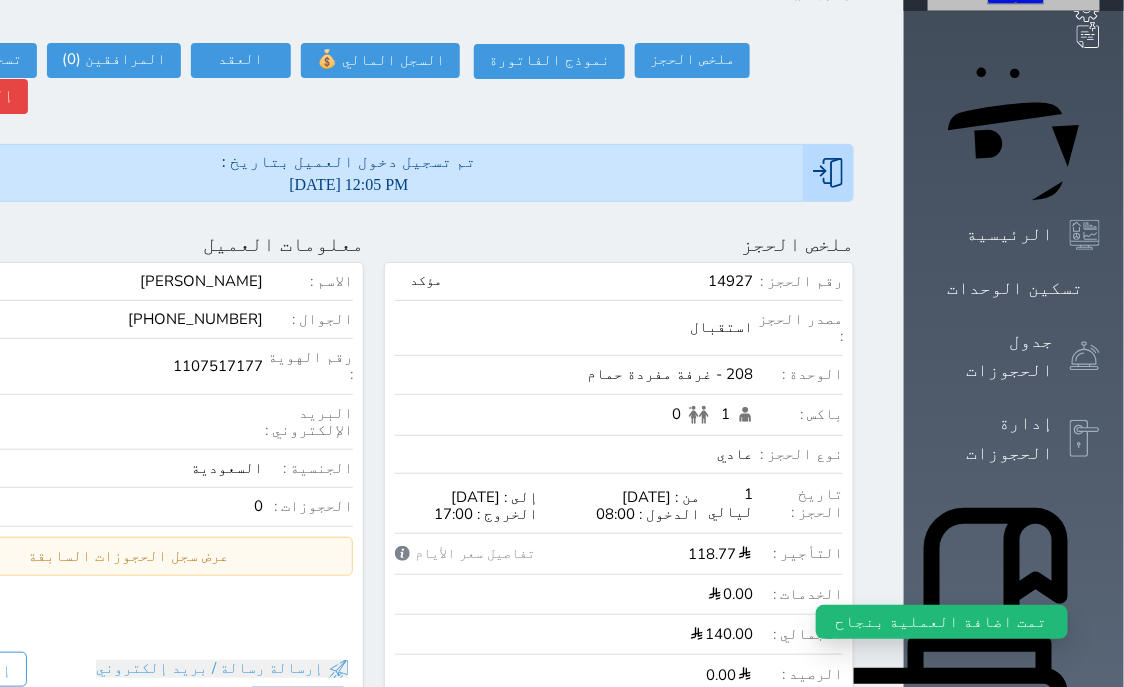 scroll, scrollTop: 127, scrollLeft: 0, axis: vertical 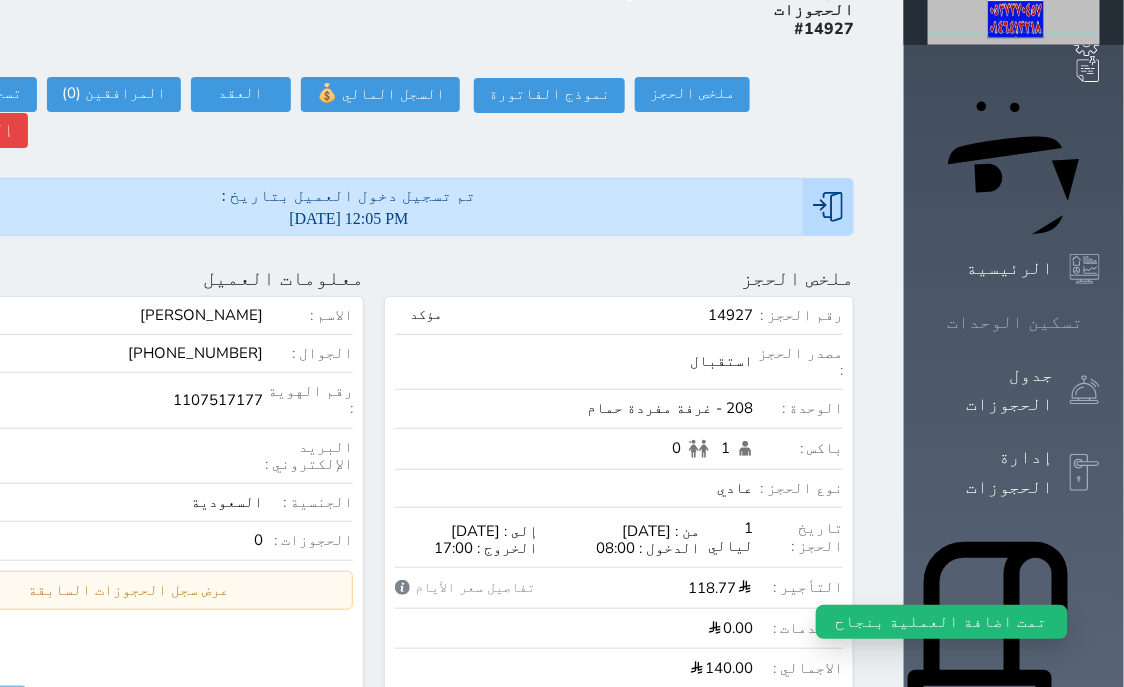 click on "تسكين الوحدات" at bounding box center [1015, 322] 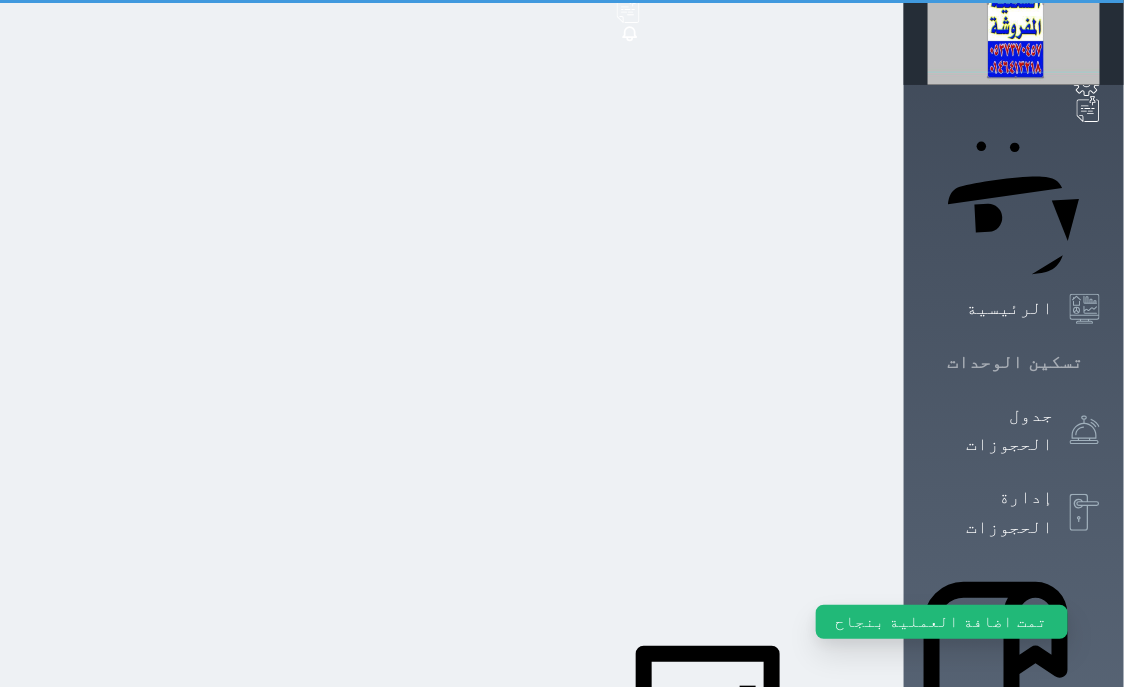 click on "حجز جماعي جديد   حجز جديد             الرئيسية     تسكين الوحدات     جدول الحجوزات     إدارة الحجوزات     POS     الإدارة المالية     العملاء     تقييمات العملاء     الوحدات     الخدمات     التقارير     الإعدادات                                 المدفوعات الالكترونية     الدعم الفني" at bounding box center [1014, 889] 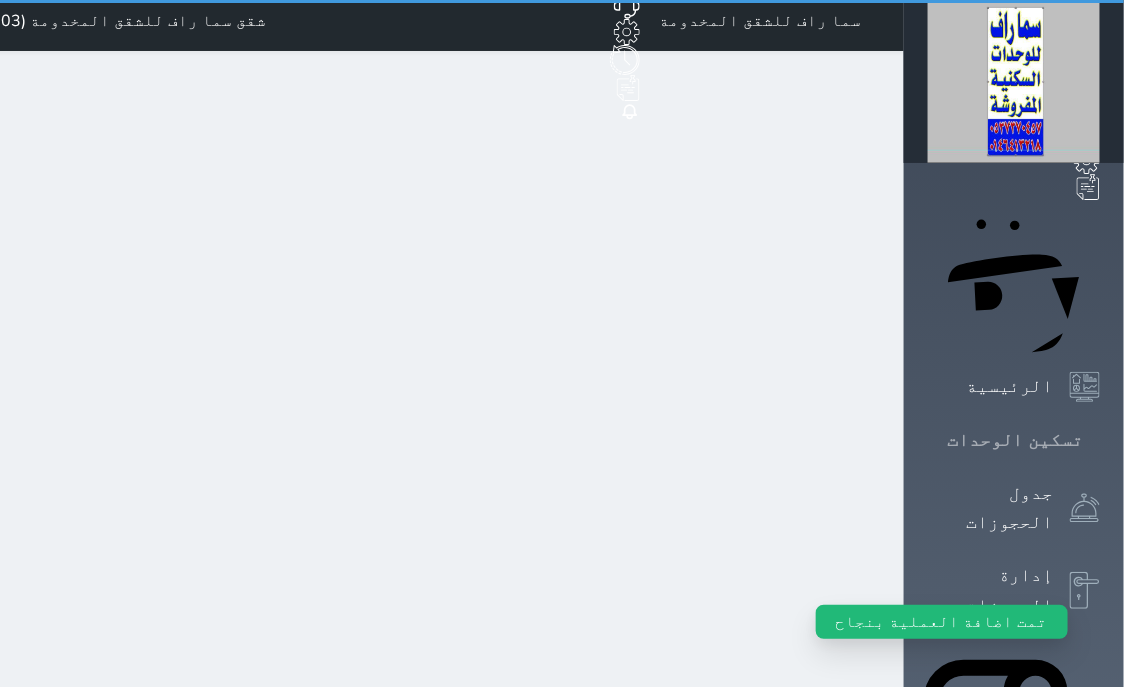 click 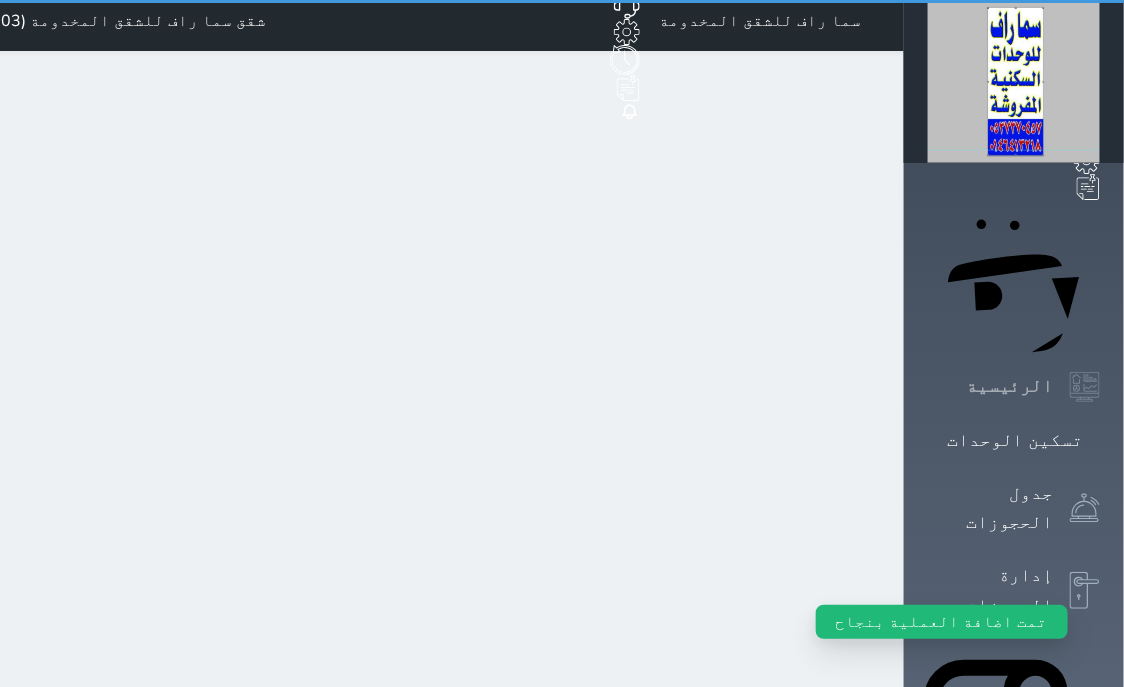click 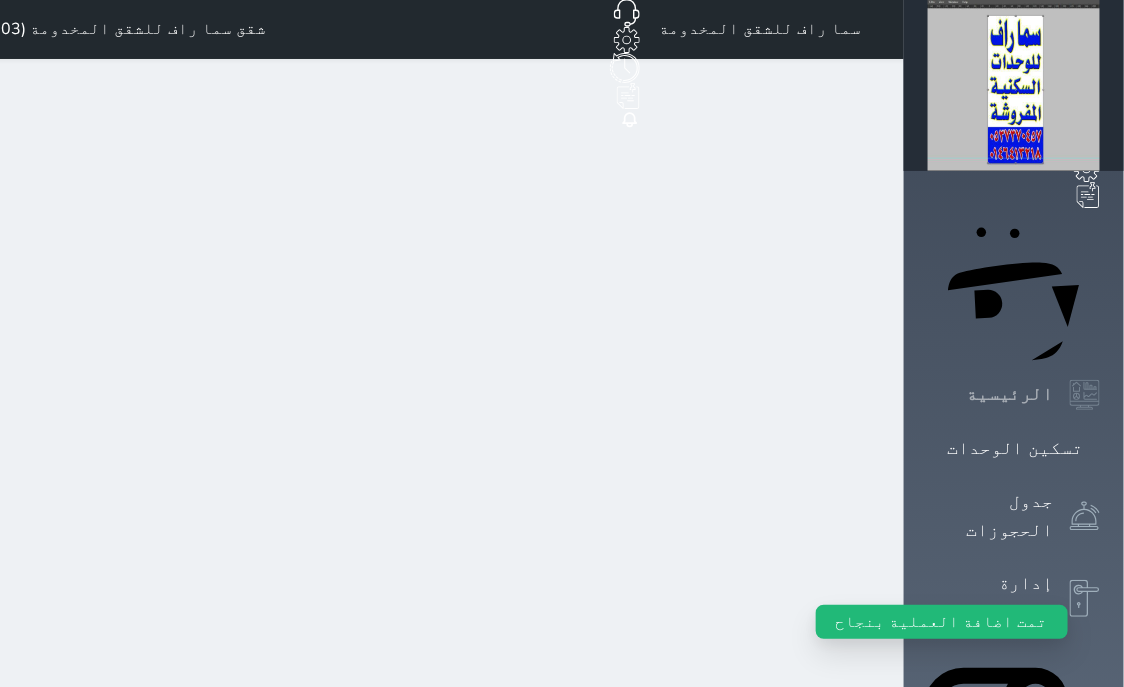click at bounding box center (1085, 395) 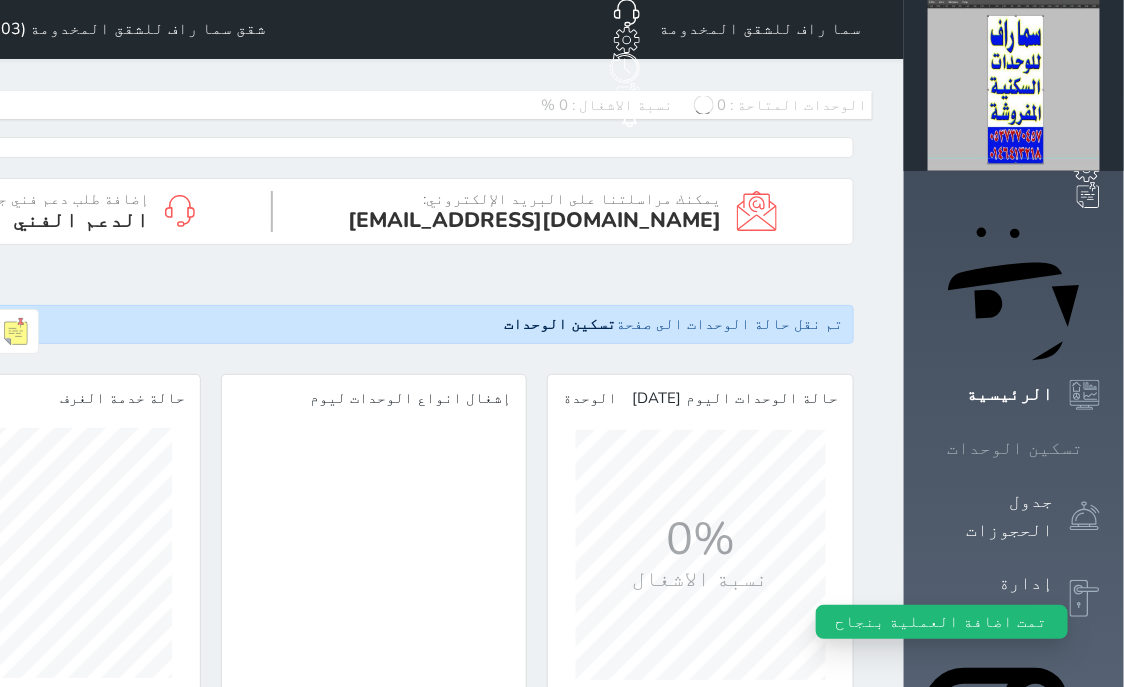 scroll, scrollTop: 997862, scrollLeft: 998987, axis: both 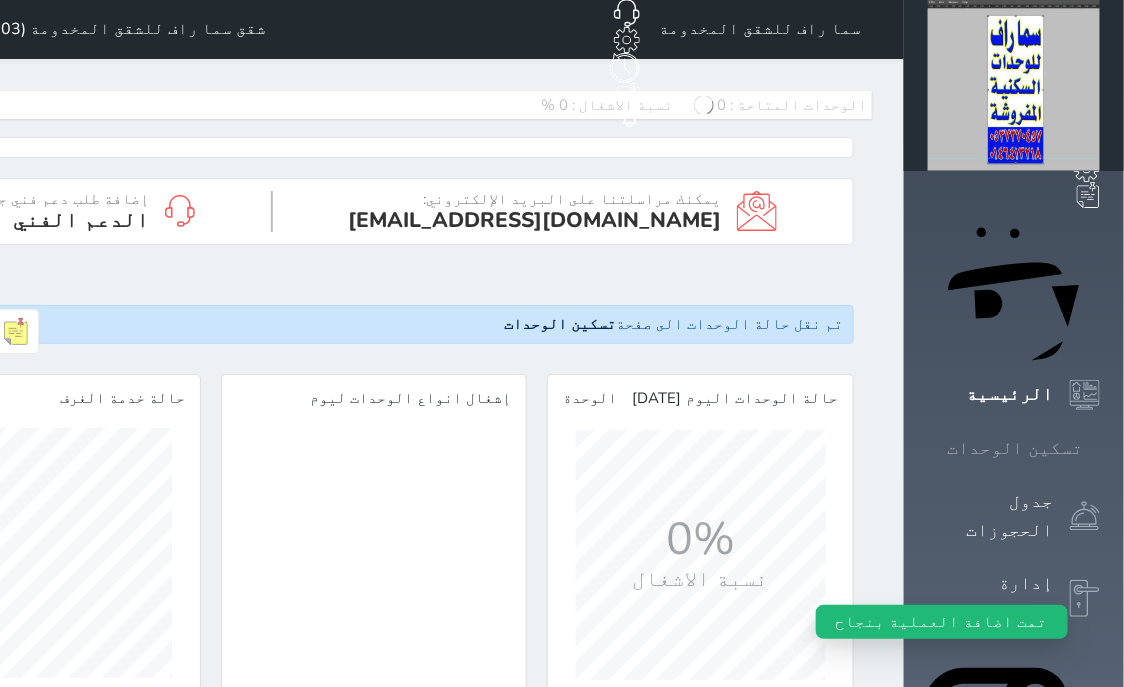 click 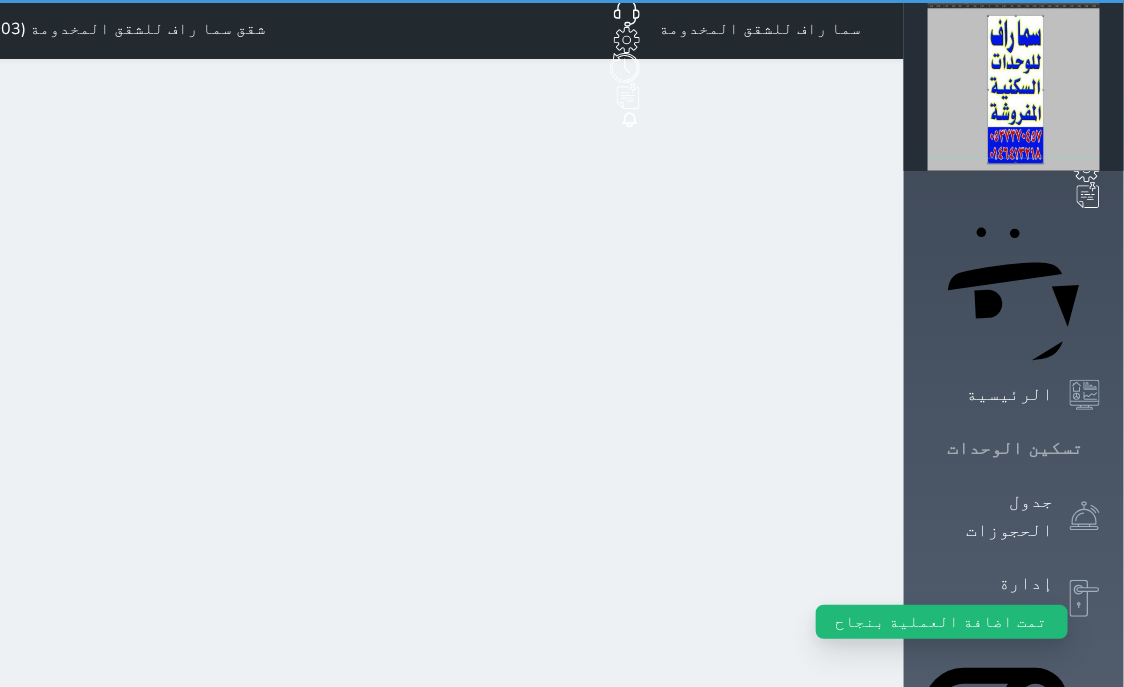 click 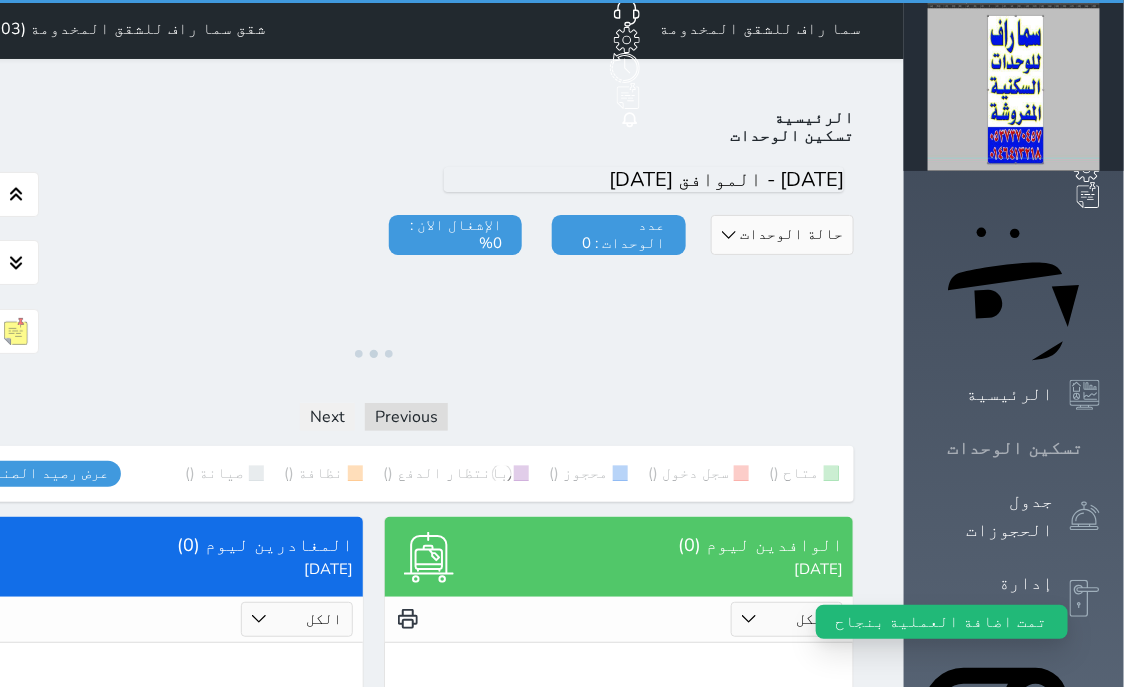 click 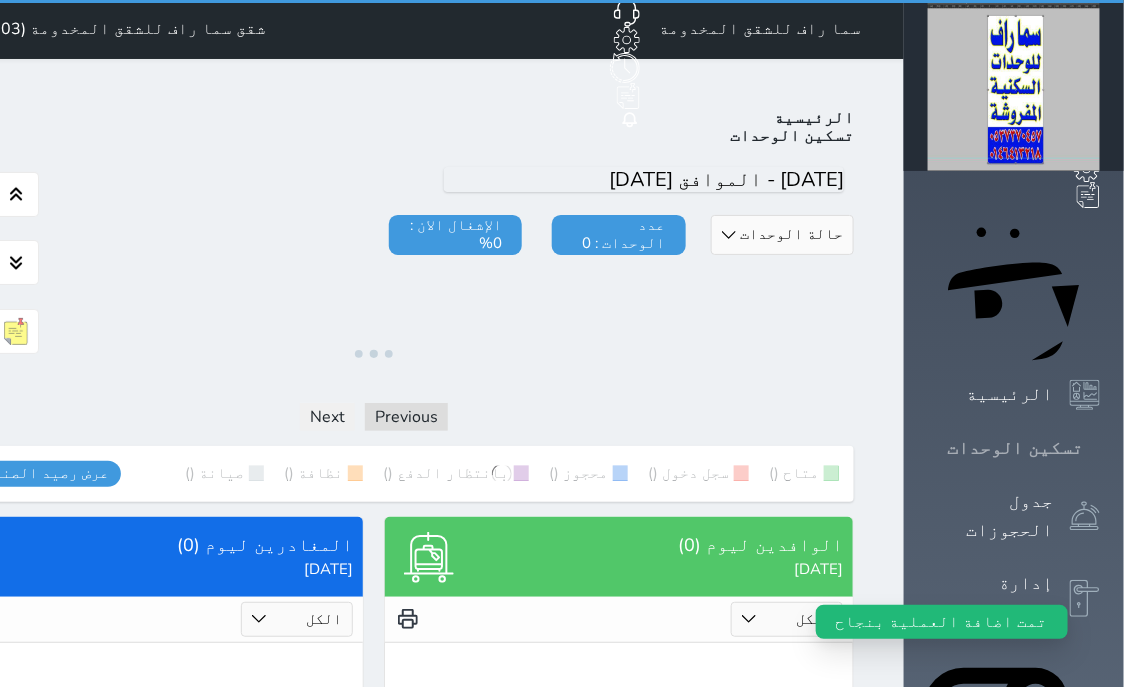 click 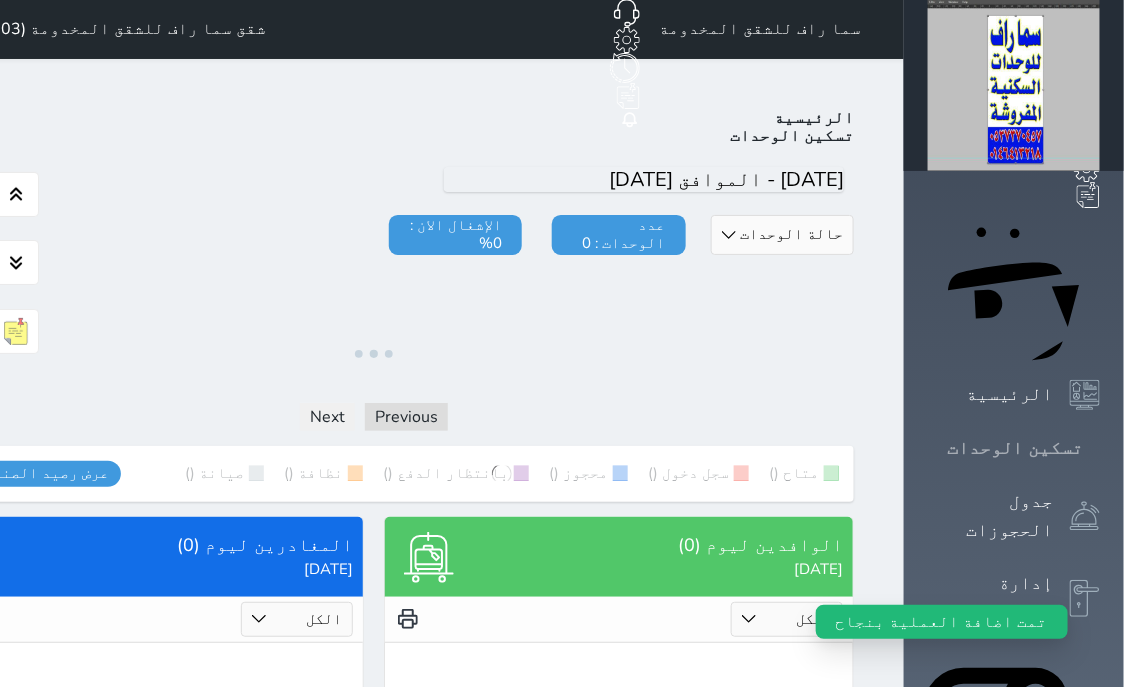 click 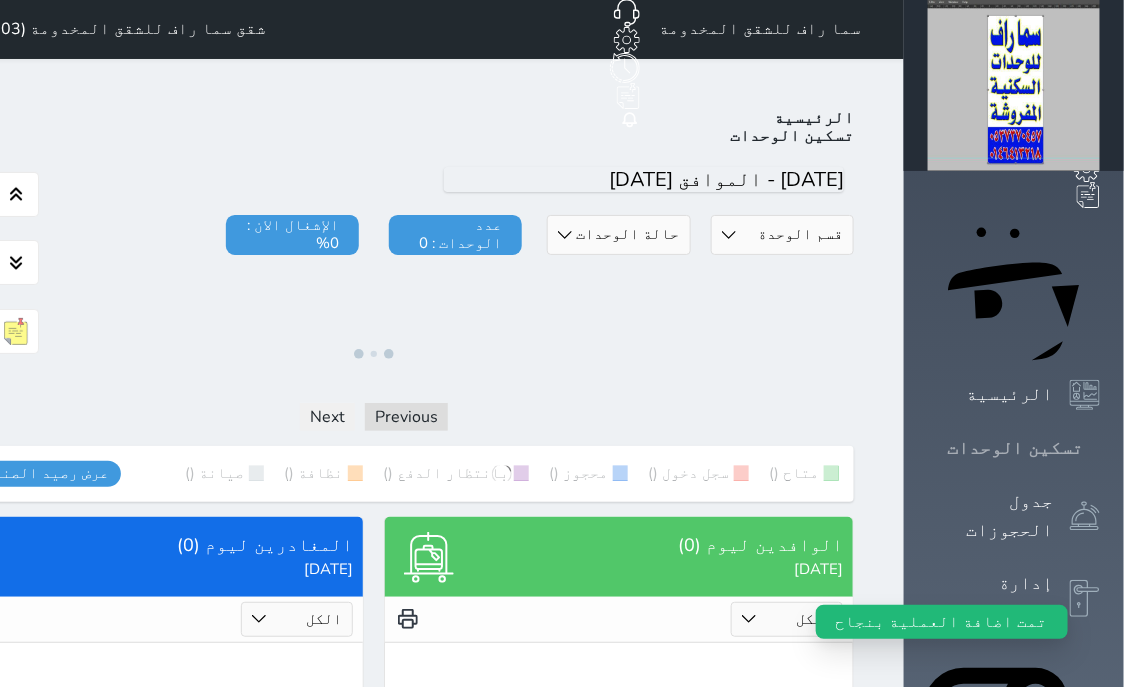 click 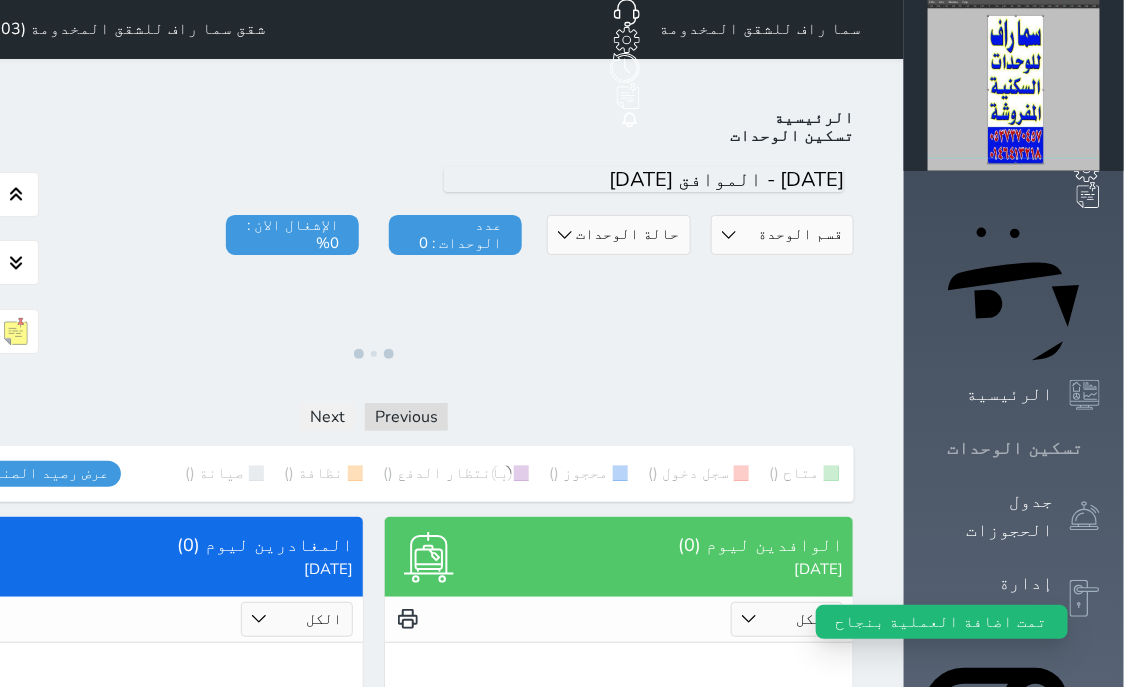 click 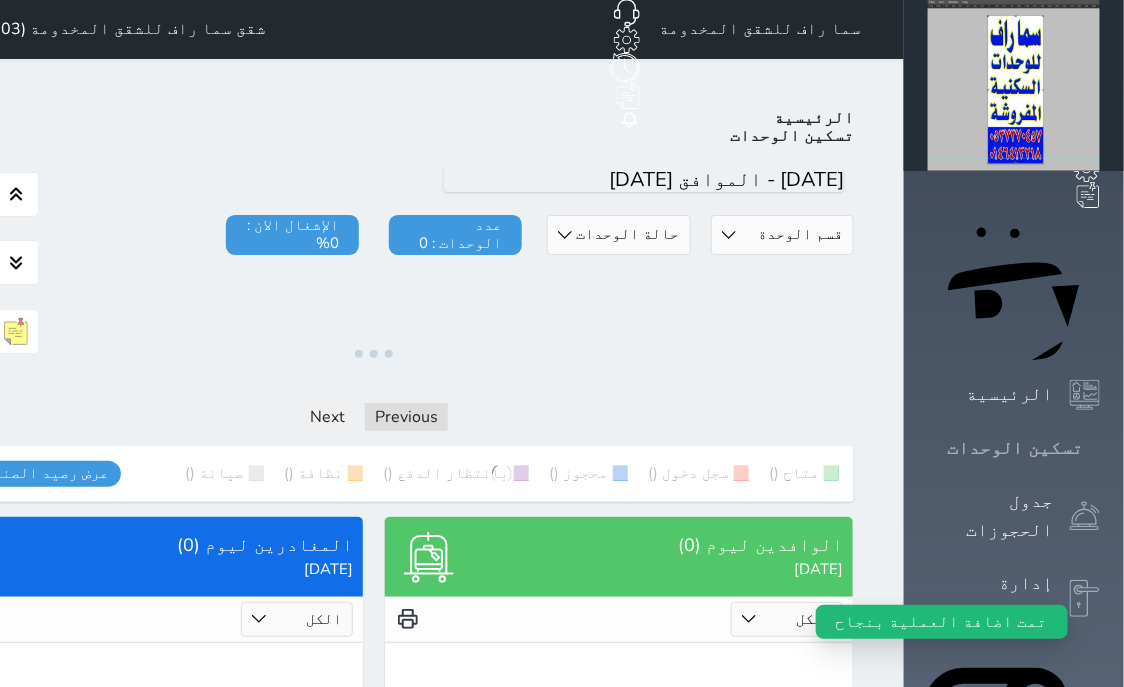 click 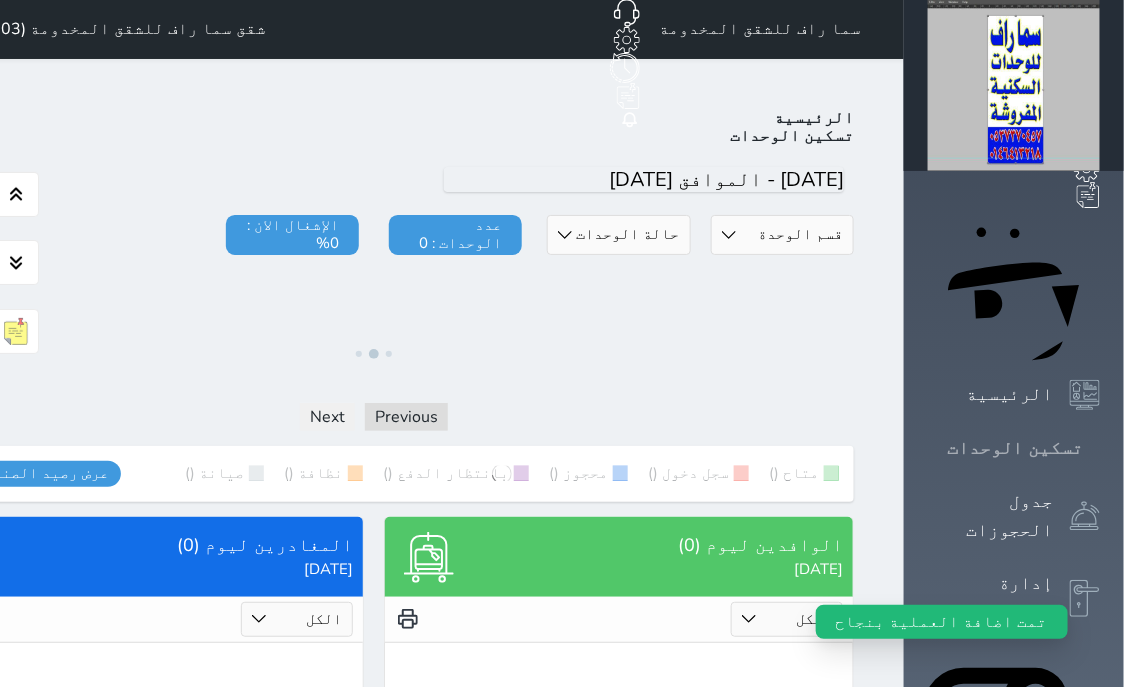 click 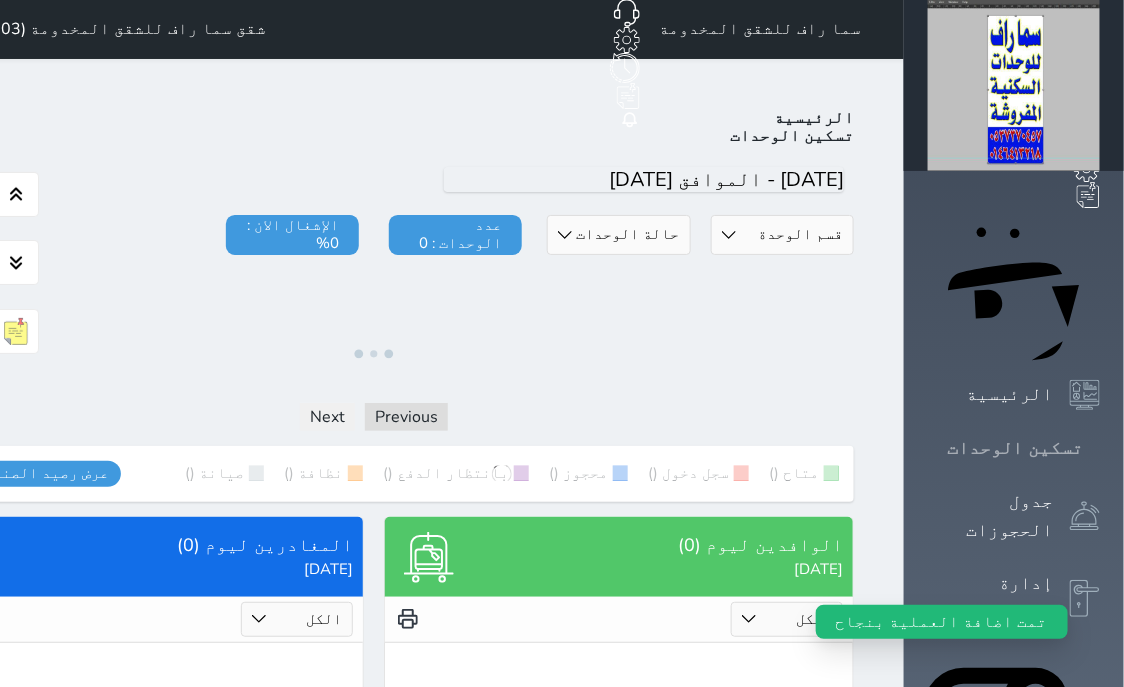 click 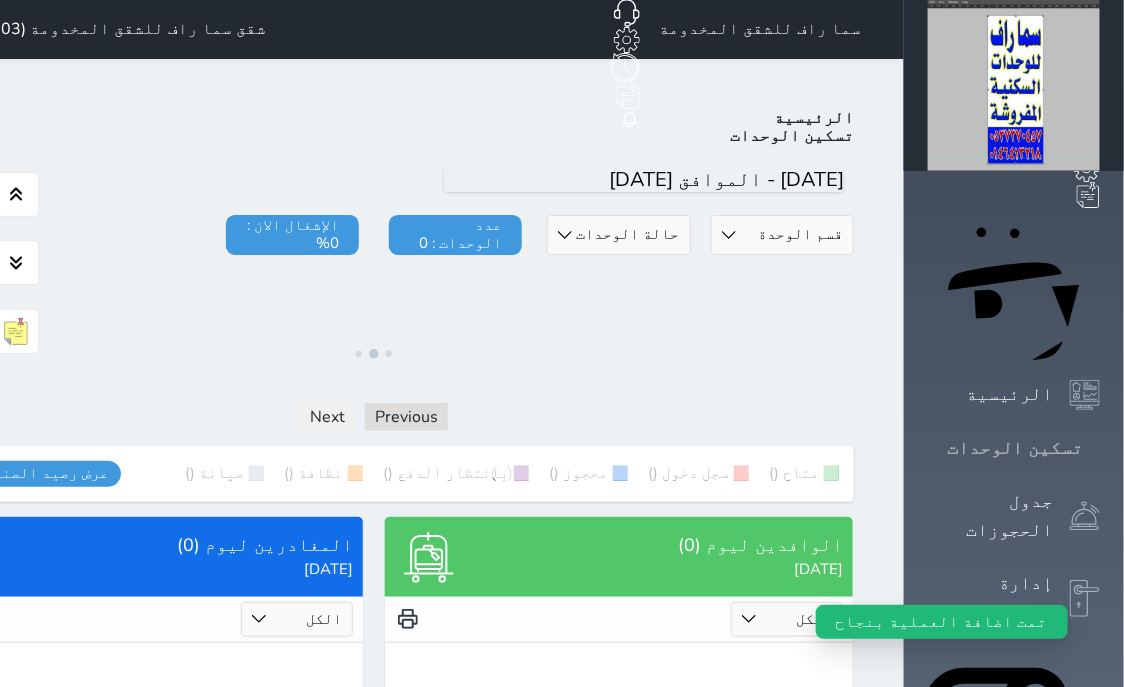 click 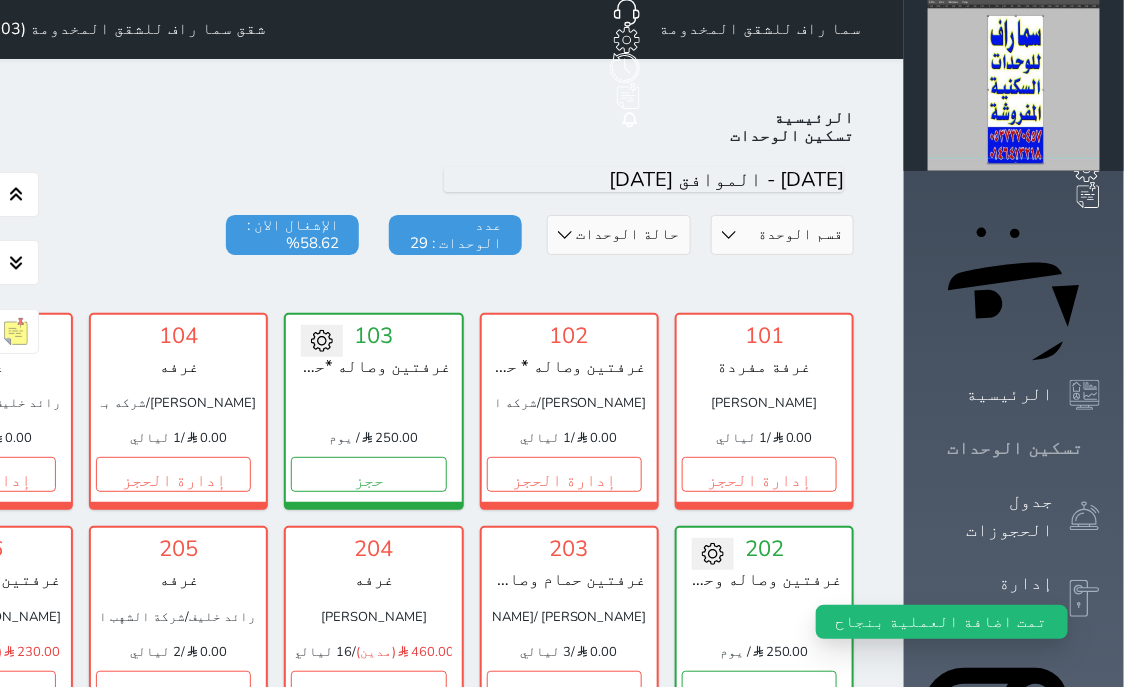 click 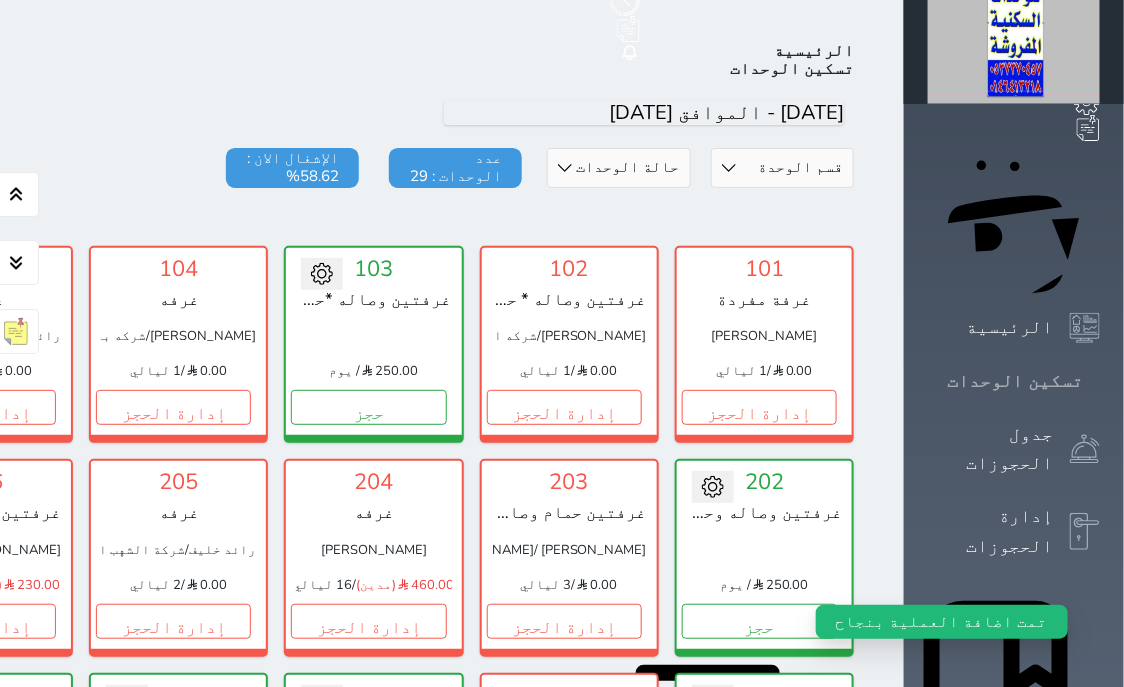 click 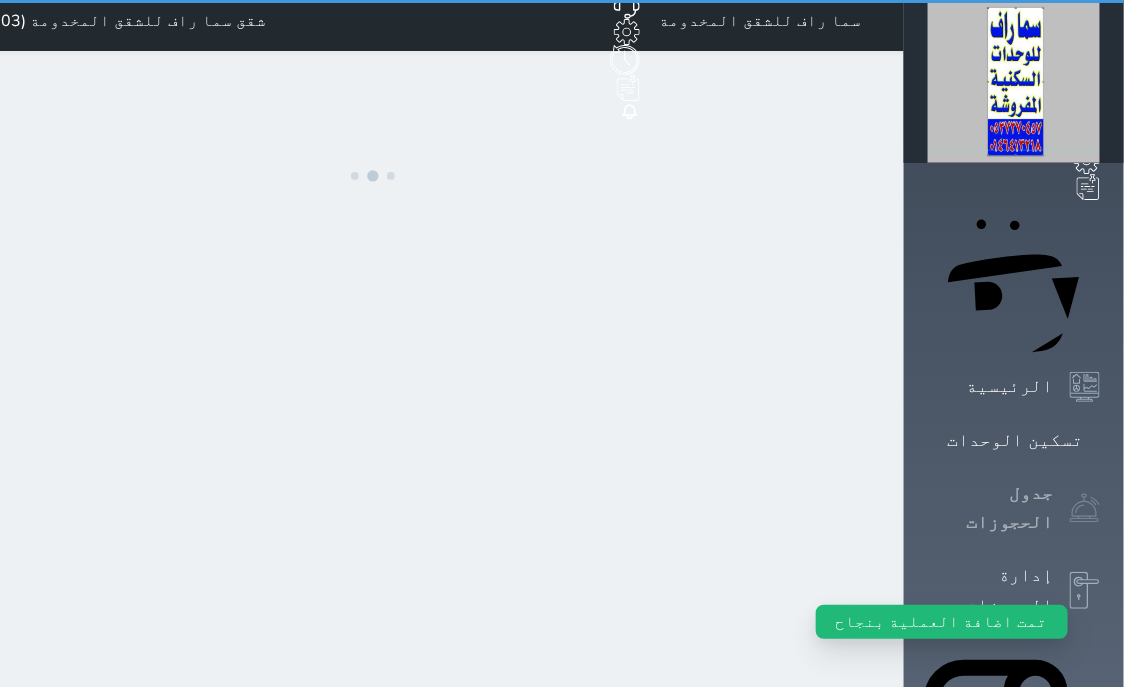 scroll, scrollTop: 0, scrollLeft: 0, axis: both 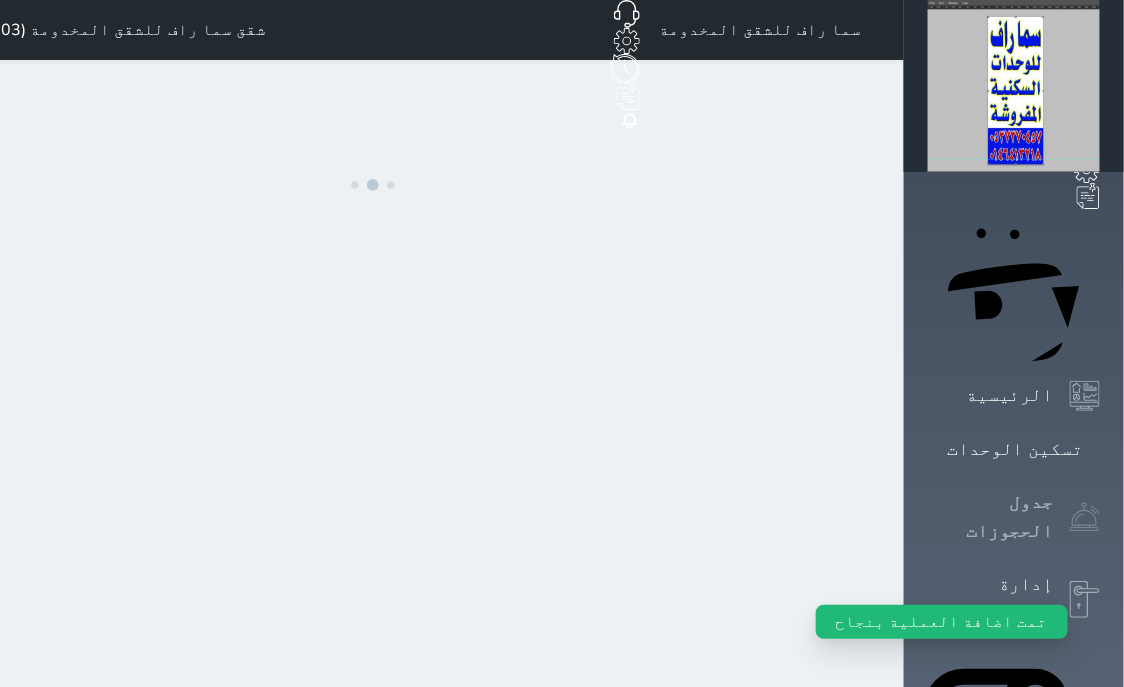 click 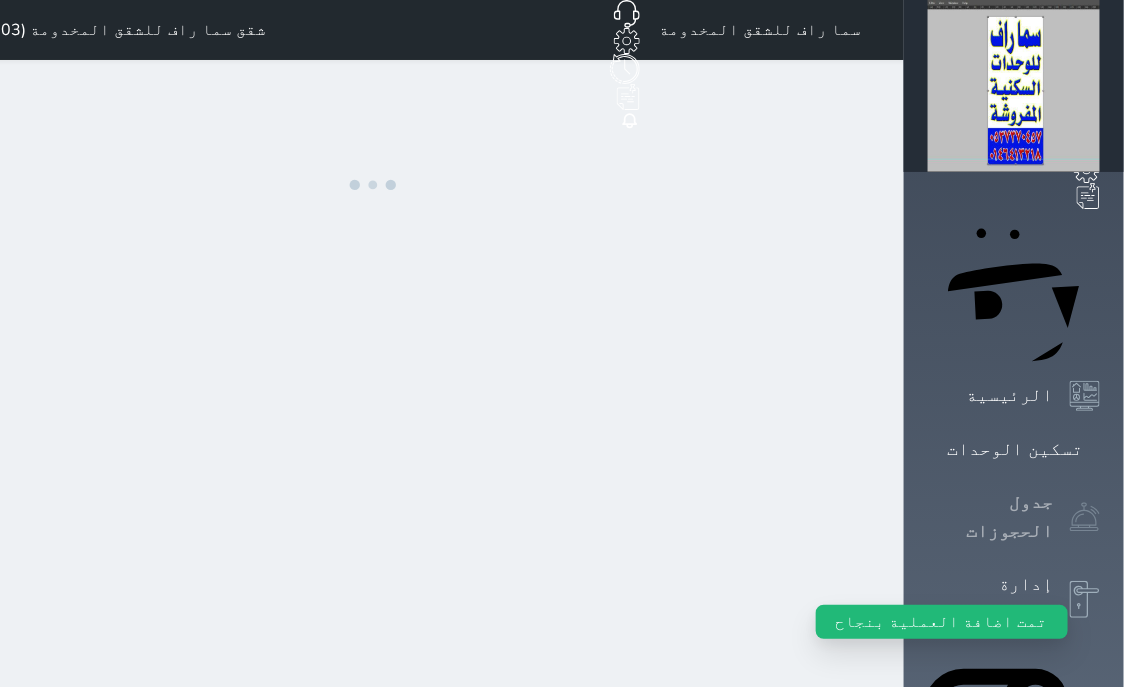 click 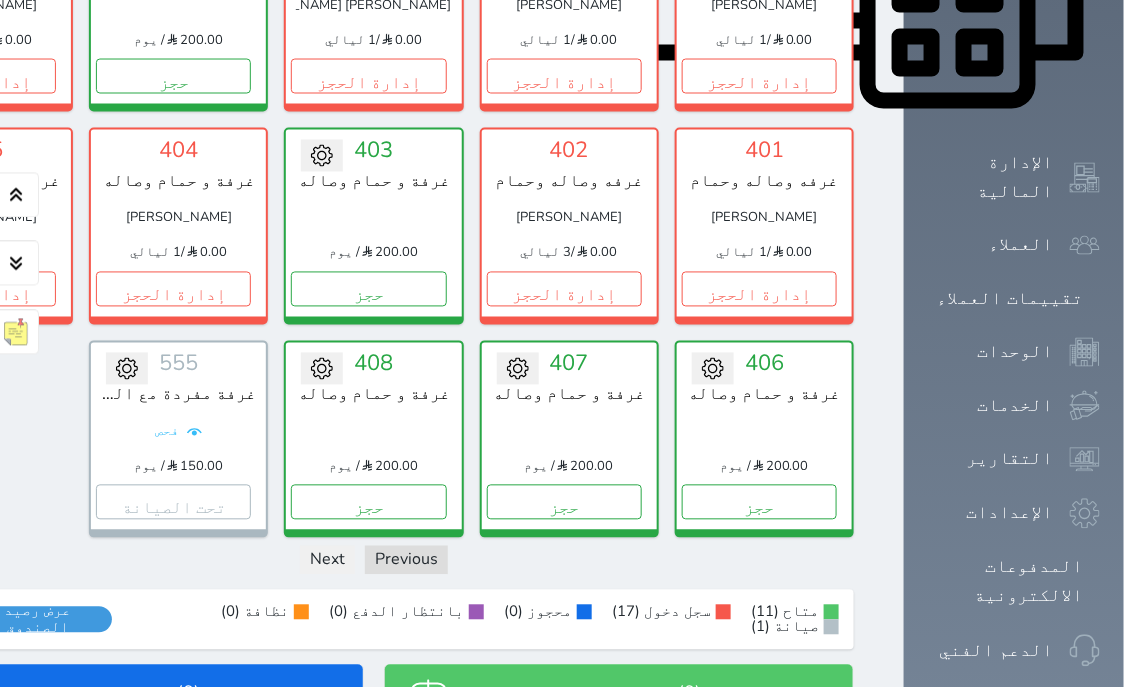 scroll, scrollTop: 1045, scrollLeft: 0, axis: vertical 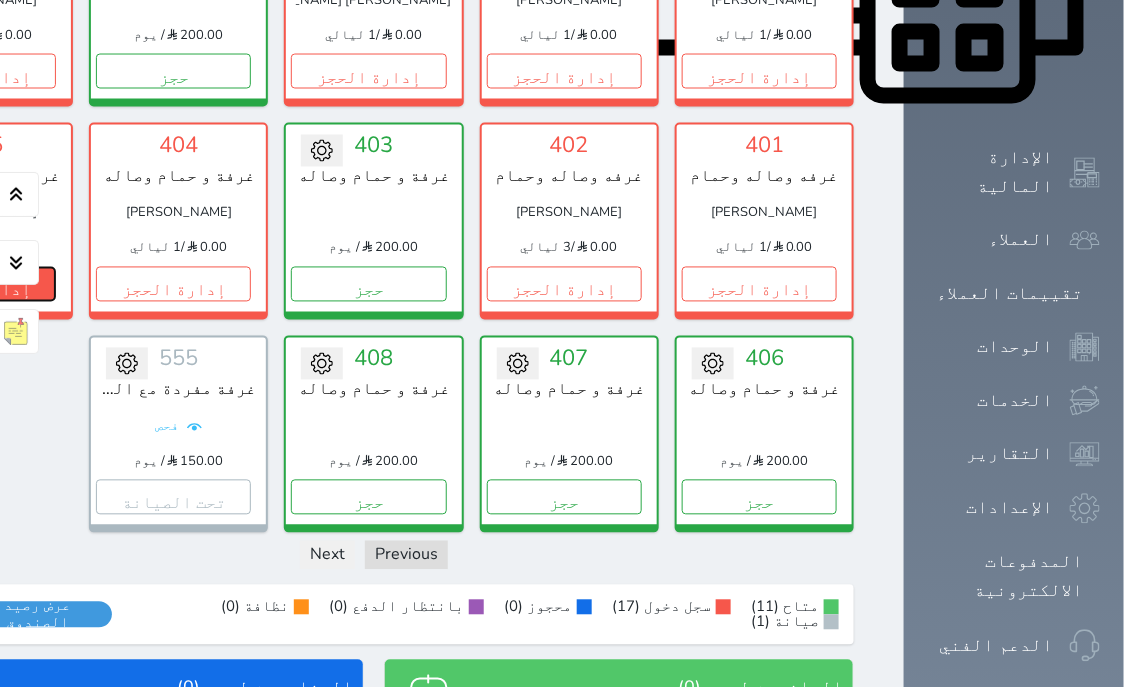 click on "إدارة الحجز" at bounding box center [-22, 284] 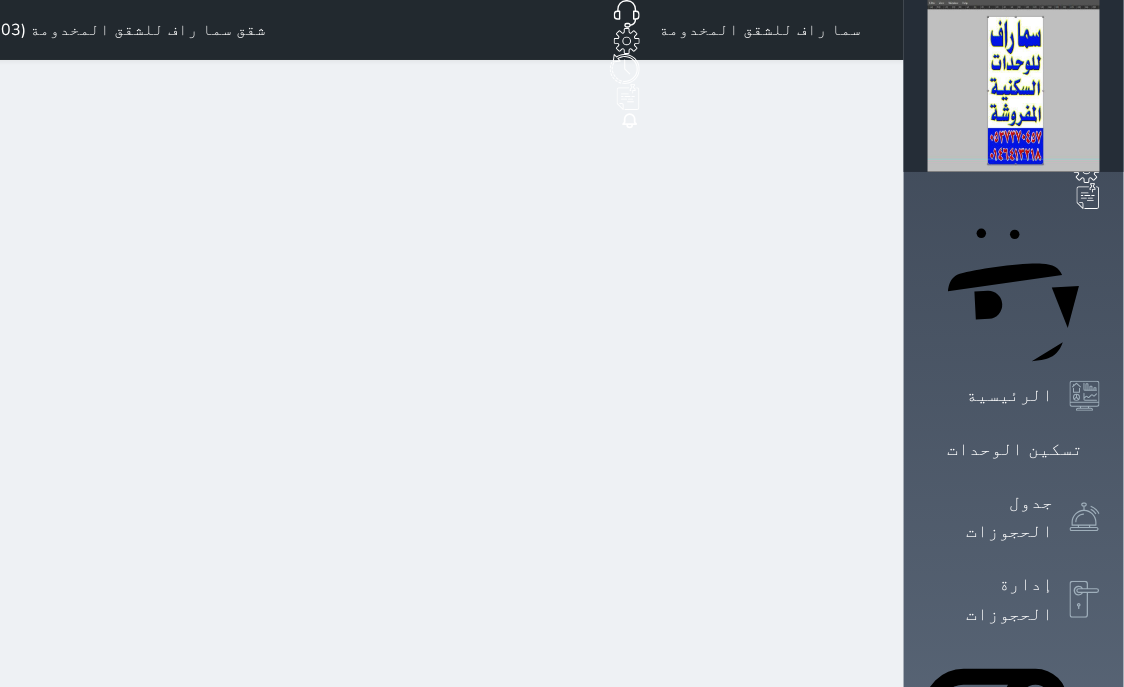 scroll, scrollTop: 0, scrollLeft: 0, axis: both 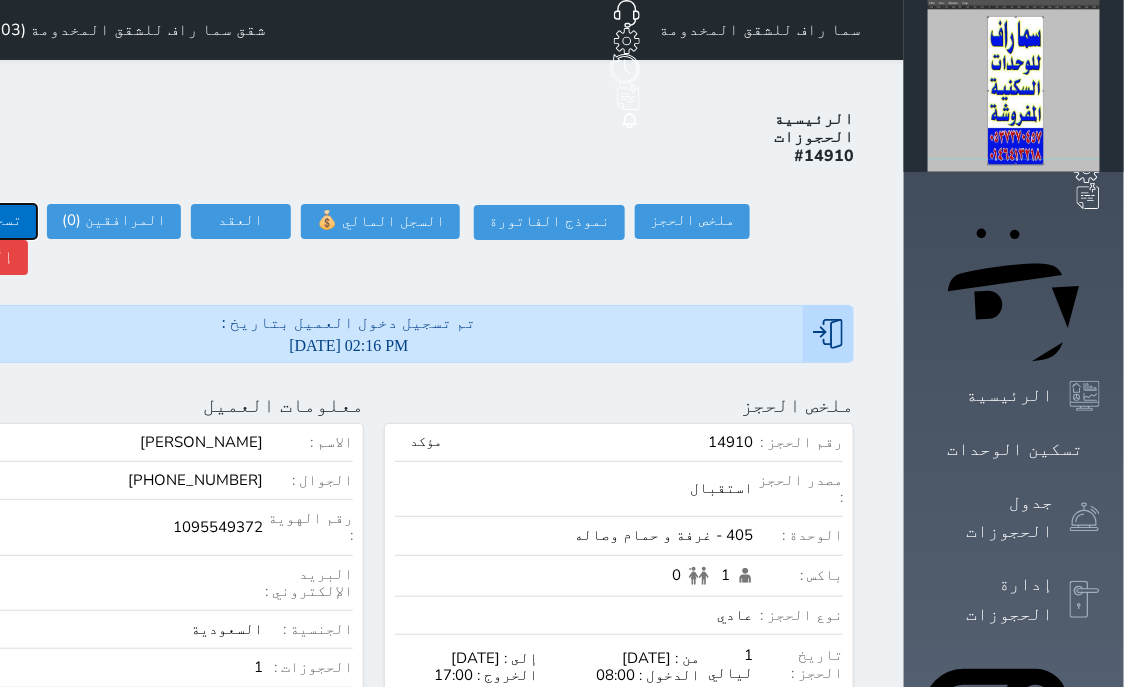 click on "تسجيل مغادرة" at bounding box center [-30, 221] 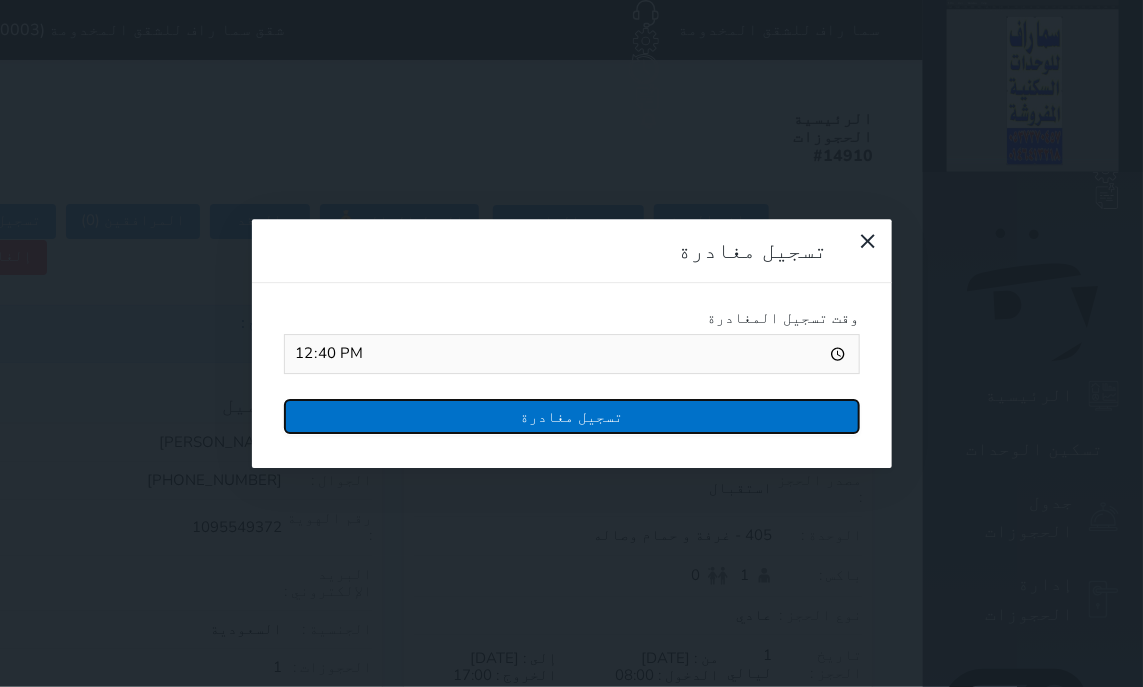click on "تسجيل مغادرة" at bounding box center (572, 416) 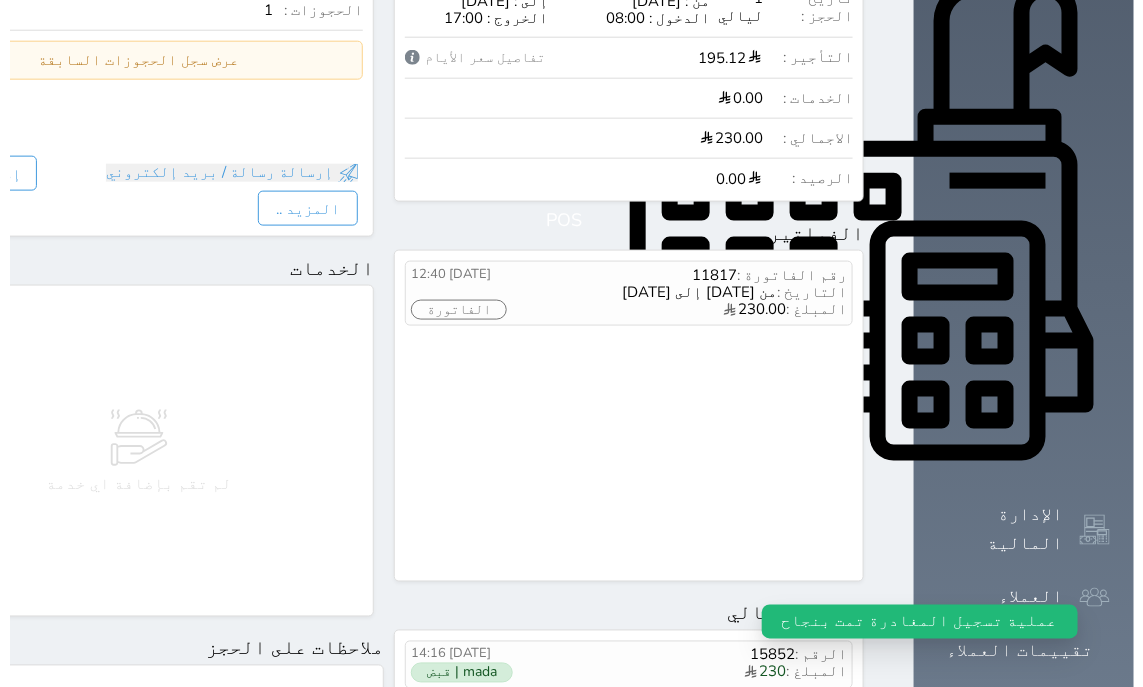 scroll, scrollTop: 763, scrollLeft: 0, axis: vertical 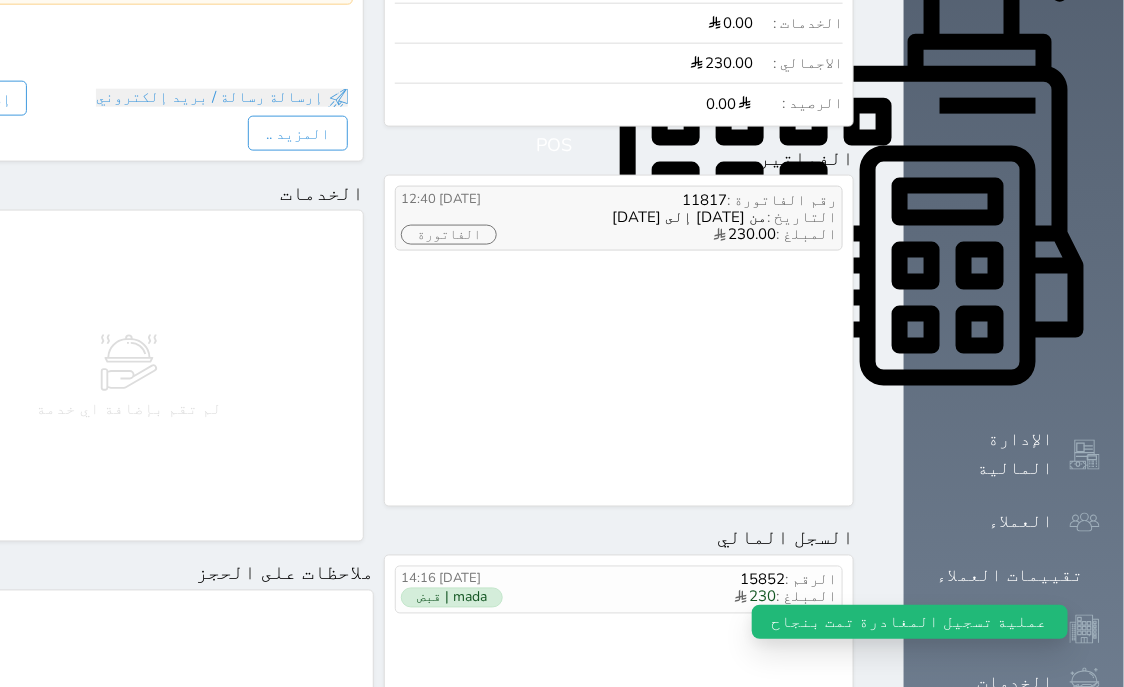 click on "الفاتورة" at bounding box center [449, 235] 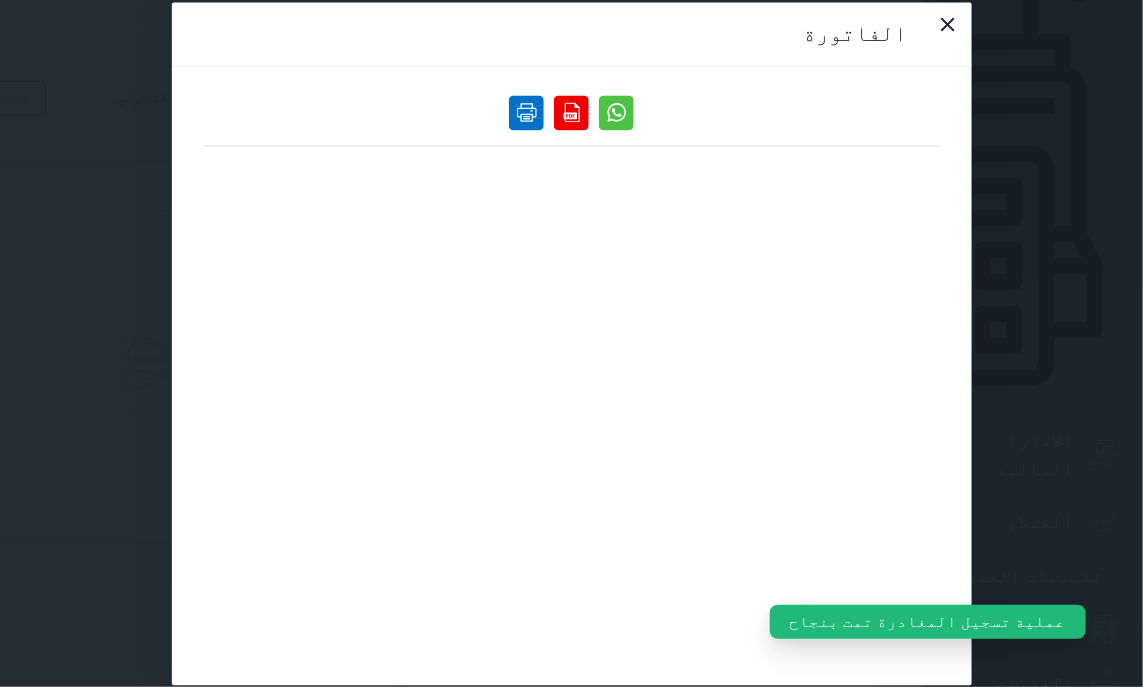 click at bounding box center [526, 112] 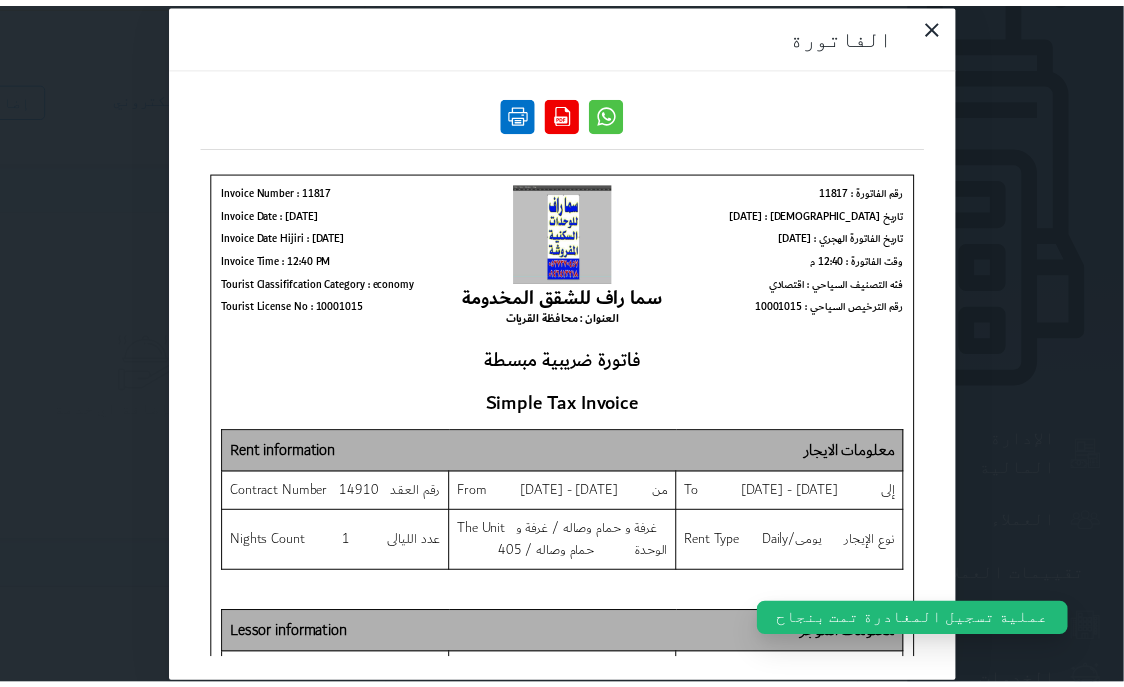 scroll, scrollTop: 0, scrollLeft: 0, axis: both 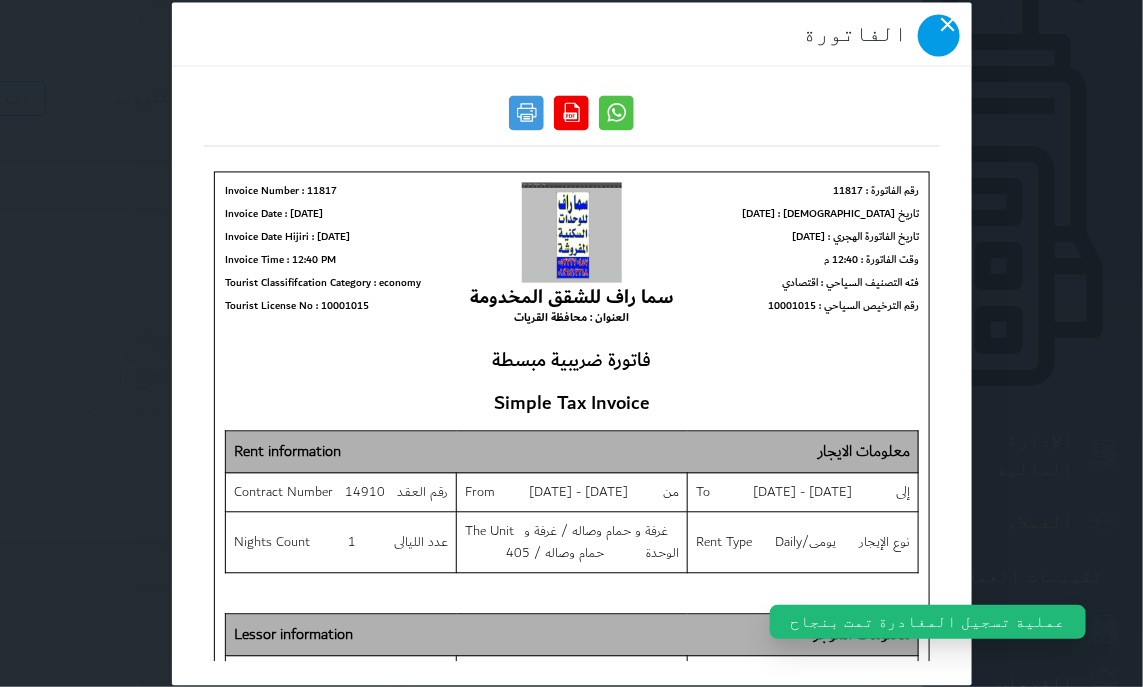 click 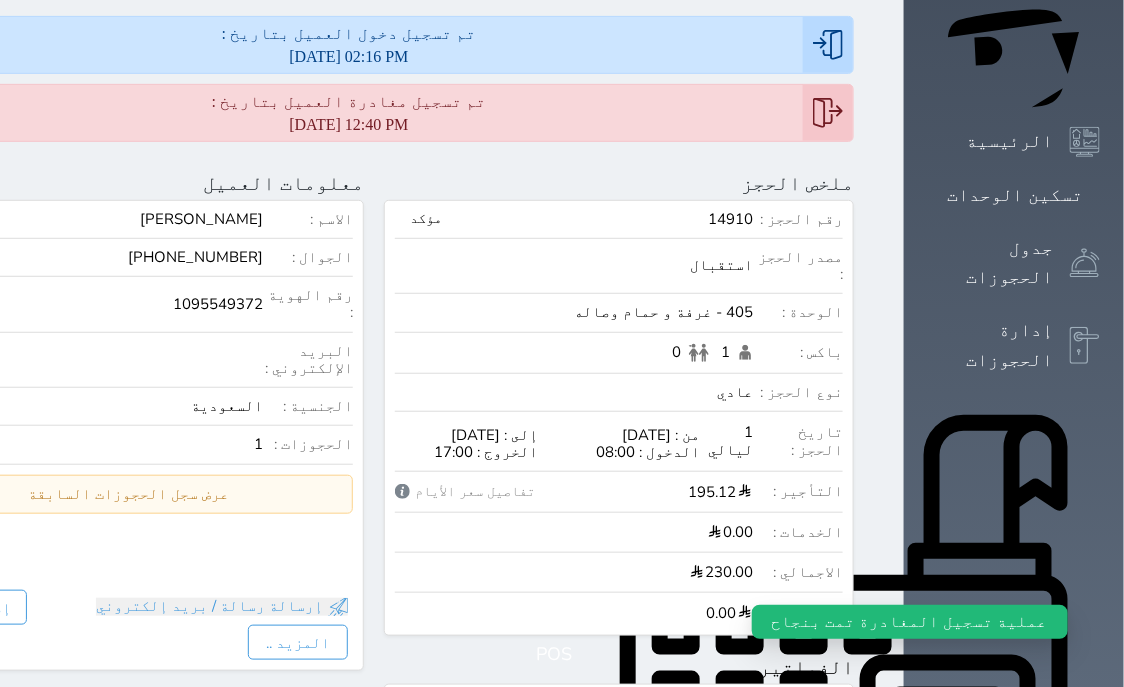 scroll, scrollTop: 0, scrollLeft: 0, axis: both 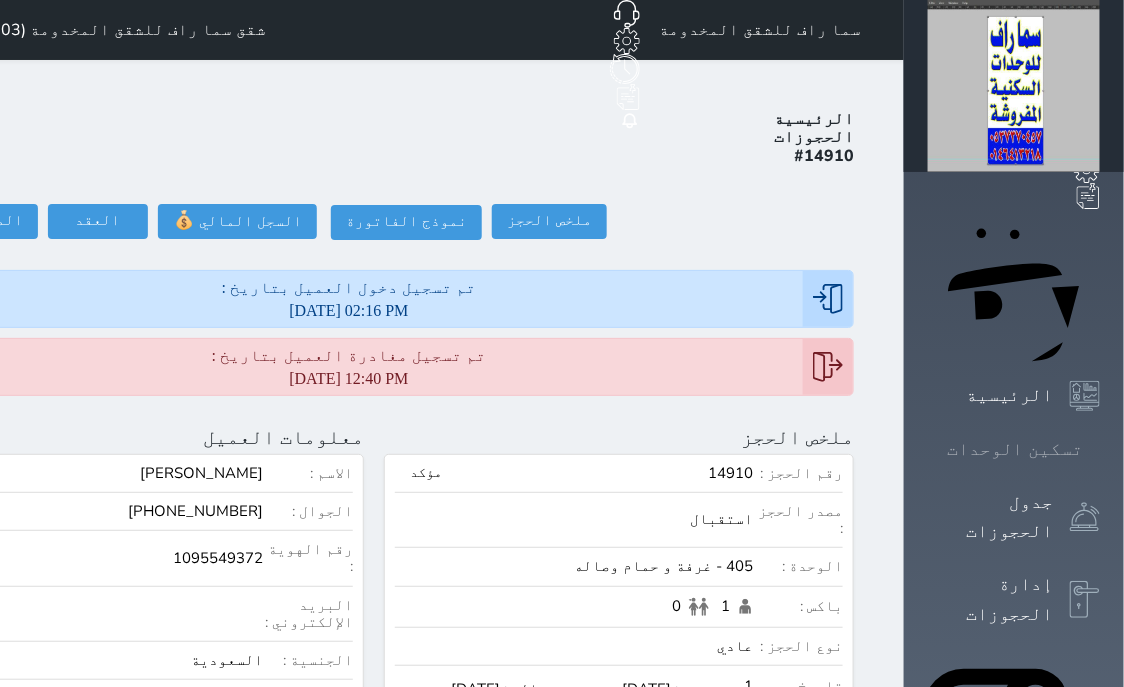 click 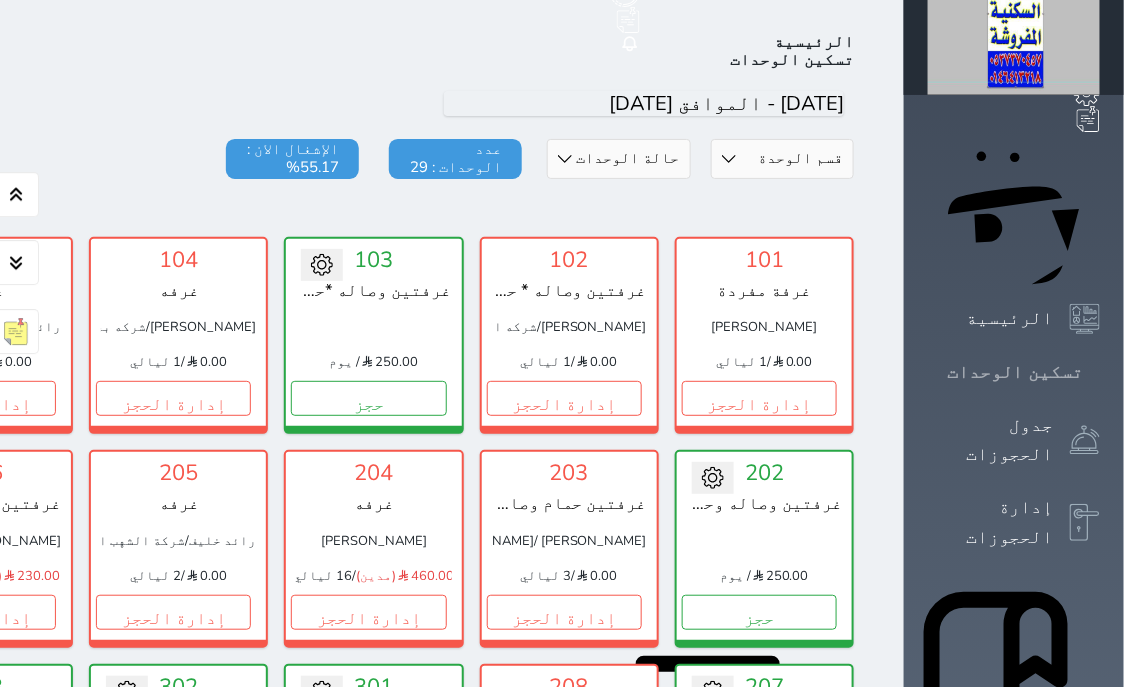 scroll, scrollTop: 78, scrollLeft: 0, axis: vertical 